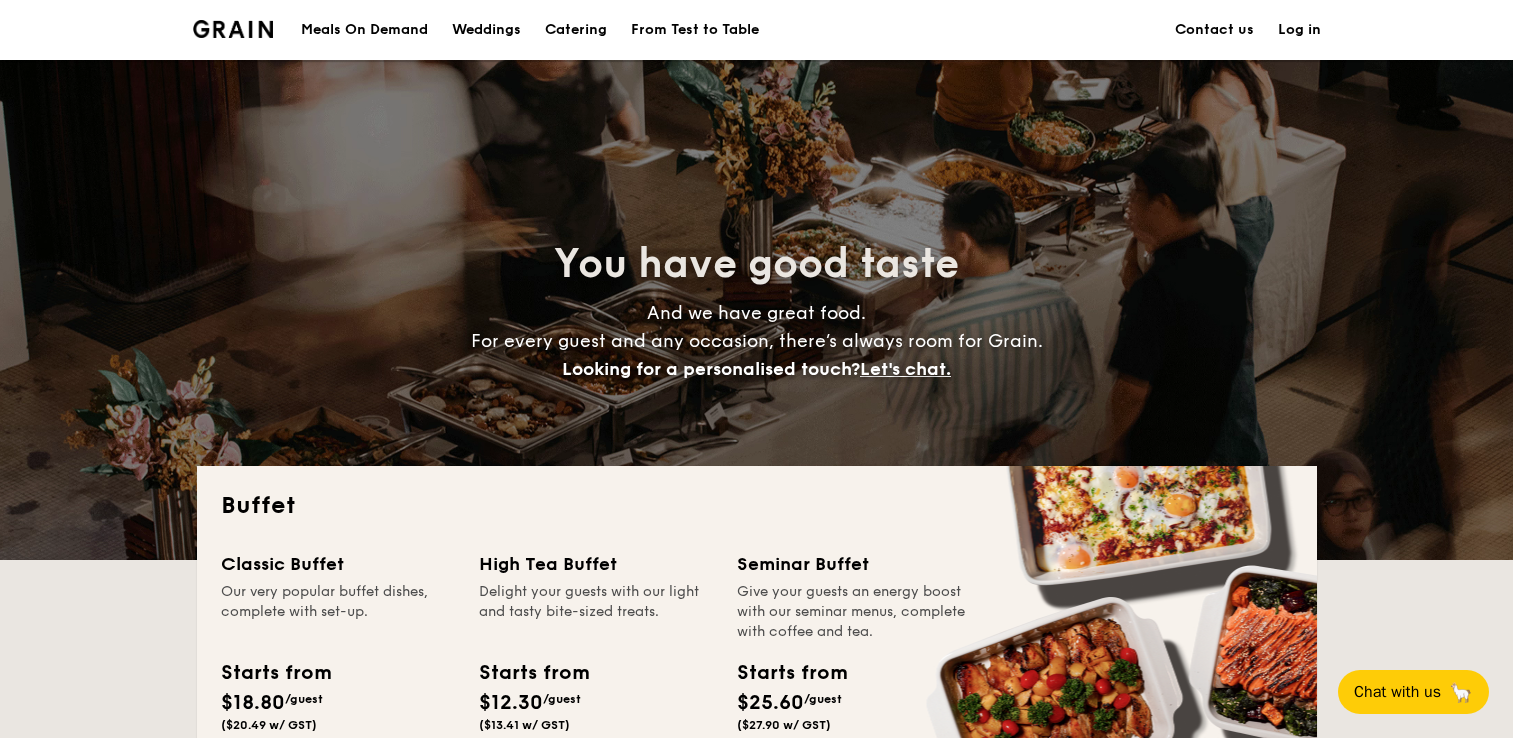 scroll, scrollTop: 0, scrollLeft: 0, axis: both 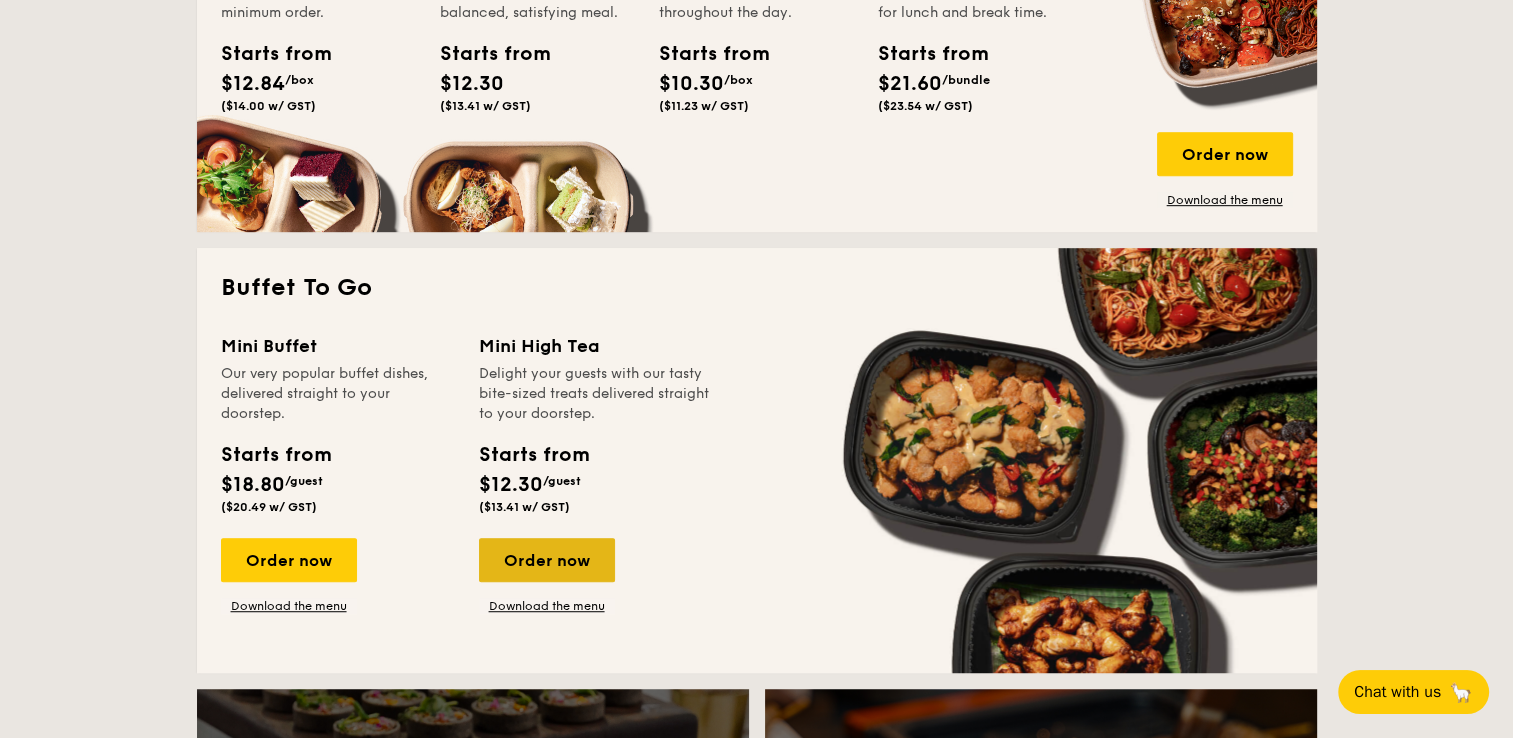 click on "Order now" at bounding box center (547, 560) 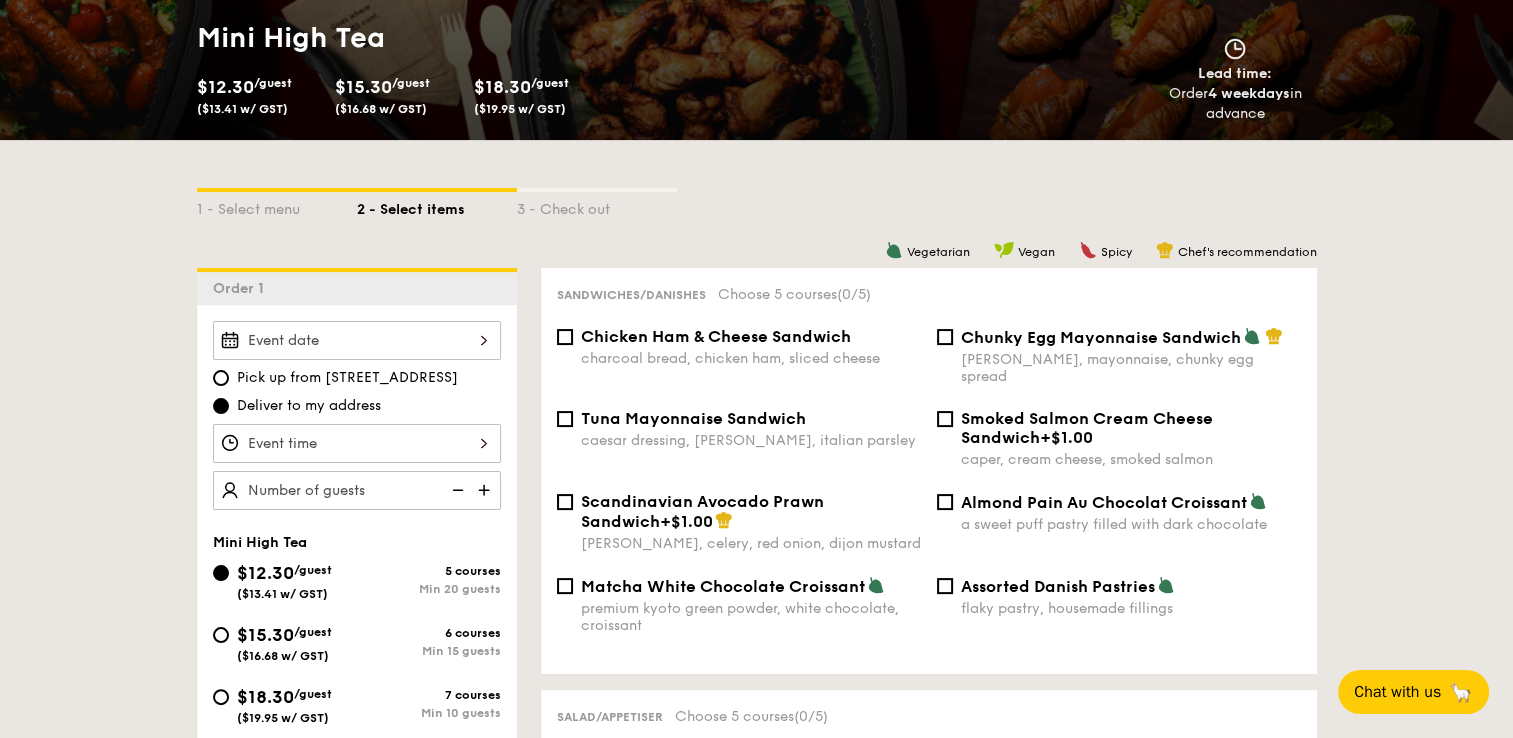 scroll, scrollTop: 300, scrollLeft: 0, axis: vertical 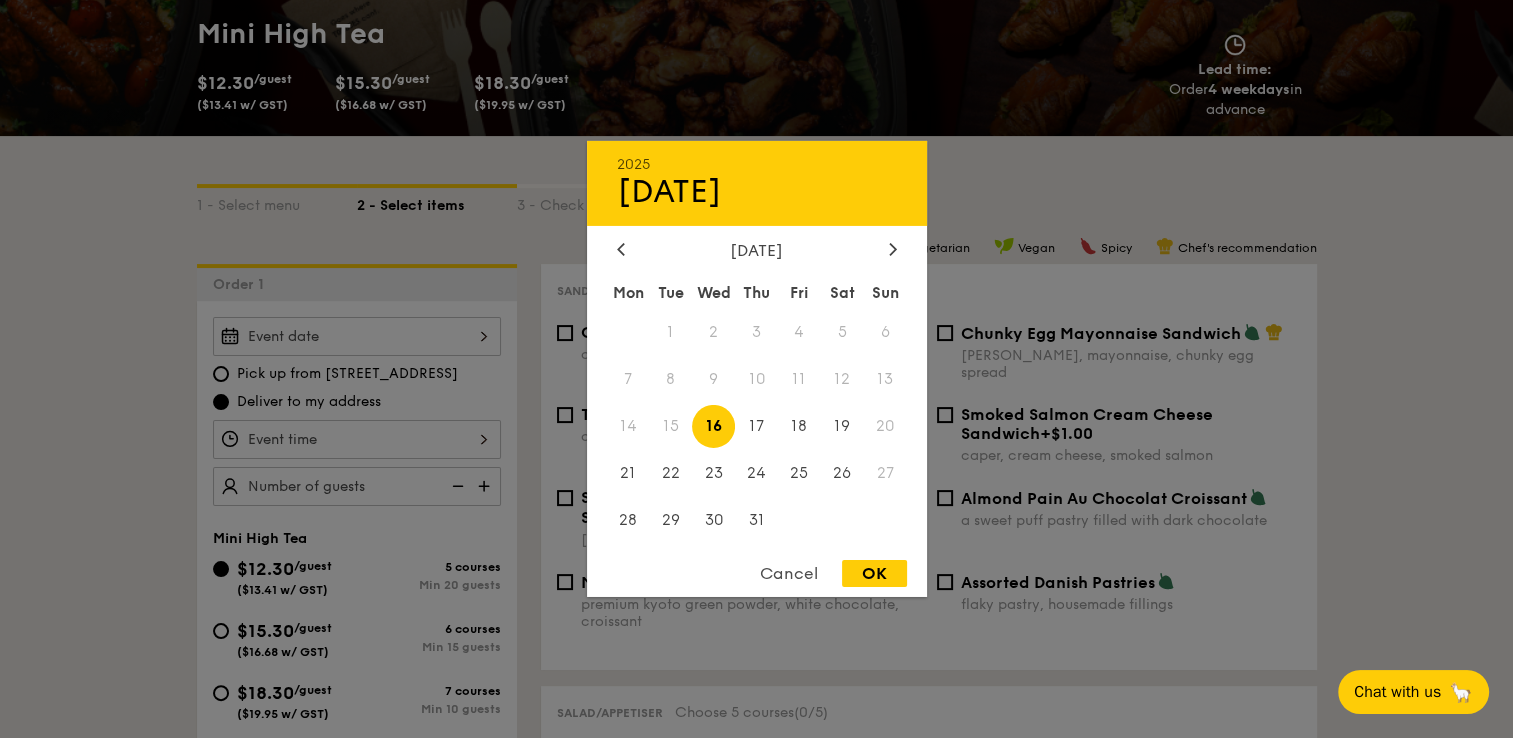 click on "2025   [DATE] [DATE] Tue Wed Thu Fri Sat Sun   1 2 3 4 5 6 7 8 9 10 11 12 13 14 15 16 17 18 19 20 21 22 23 24 25 26 27 28 29 30 31     Cancel   OK" at bounding box center (357, 336) 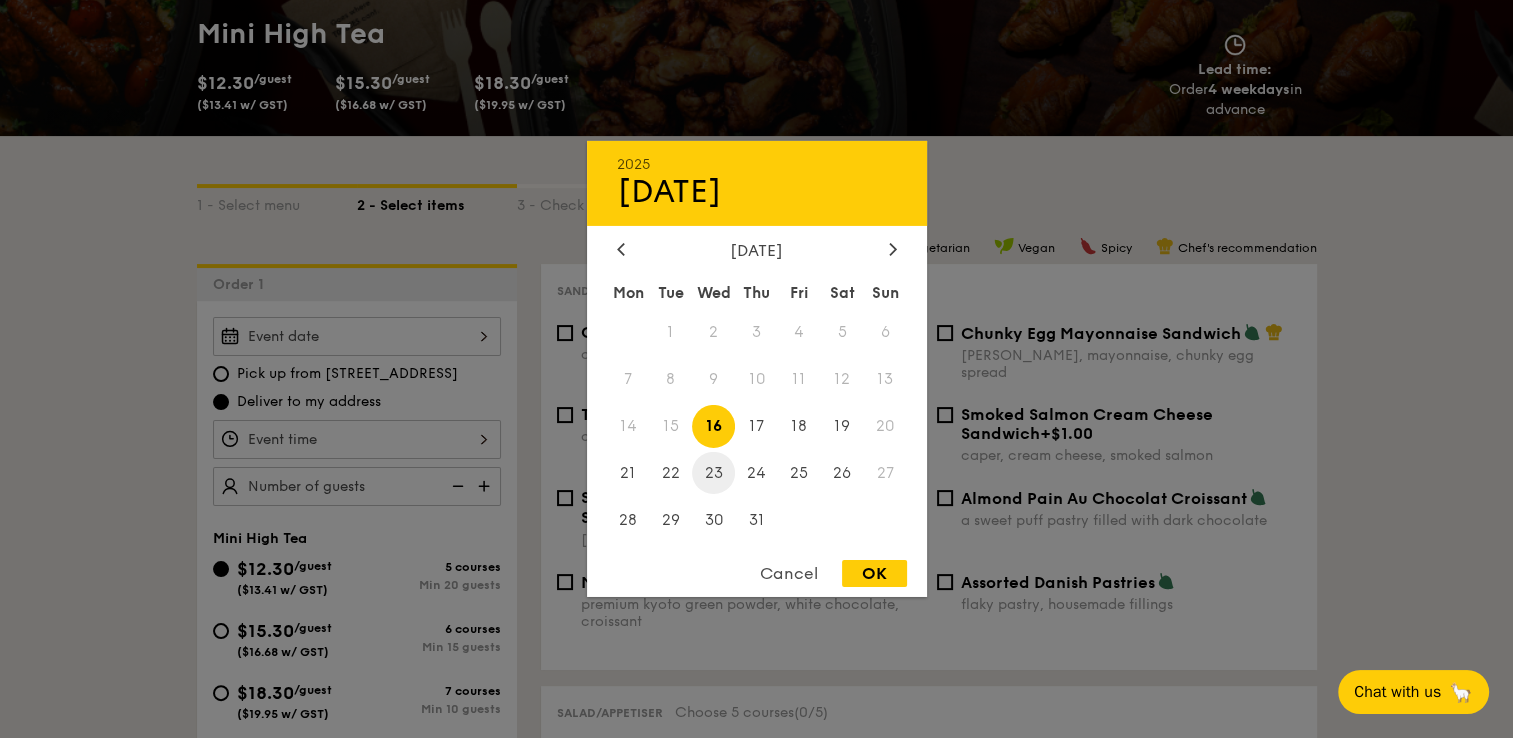 click on "23" at bounding box center [713, 472] 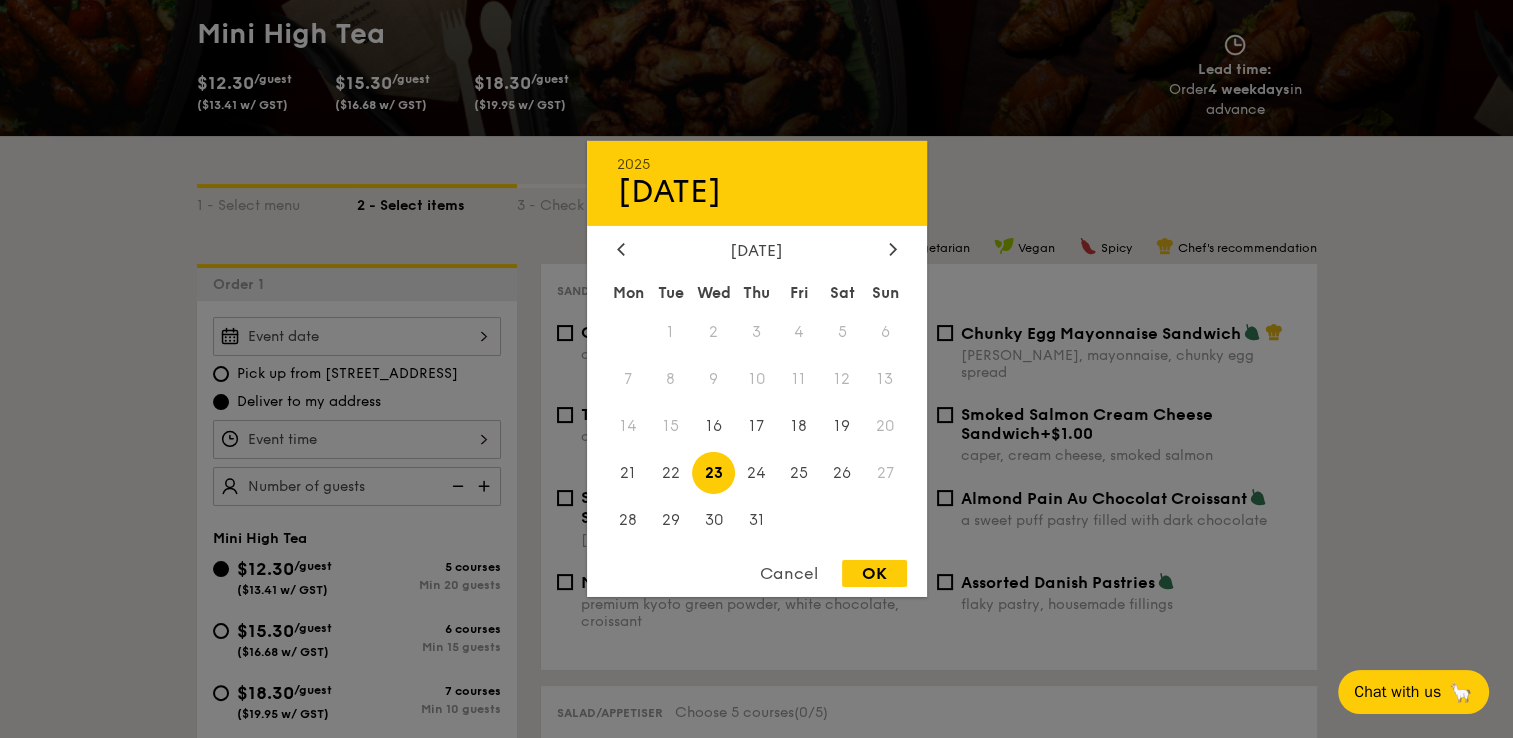 click on "OK" at bounding box center (874, 573) 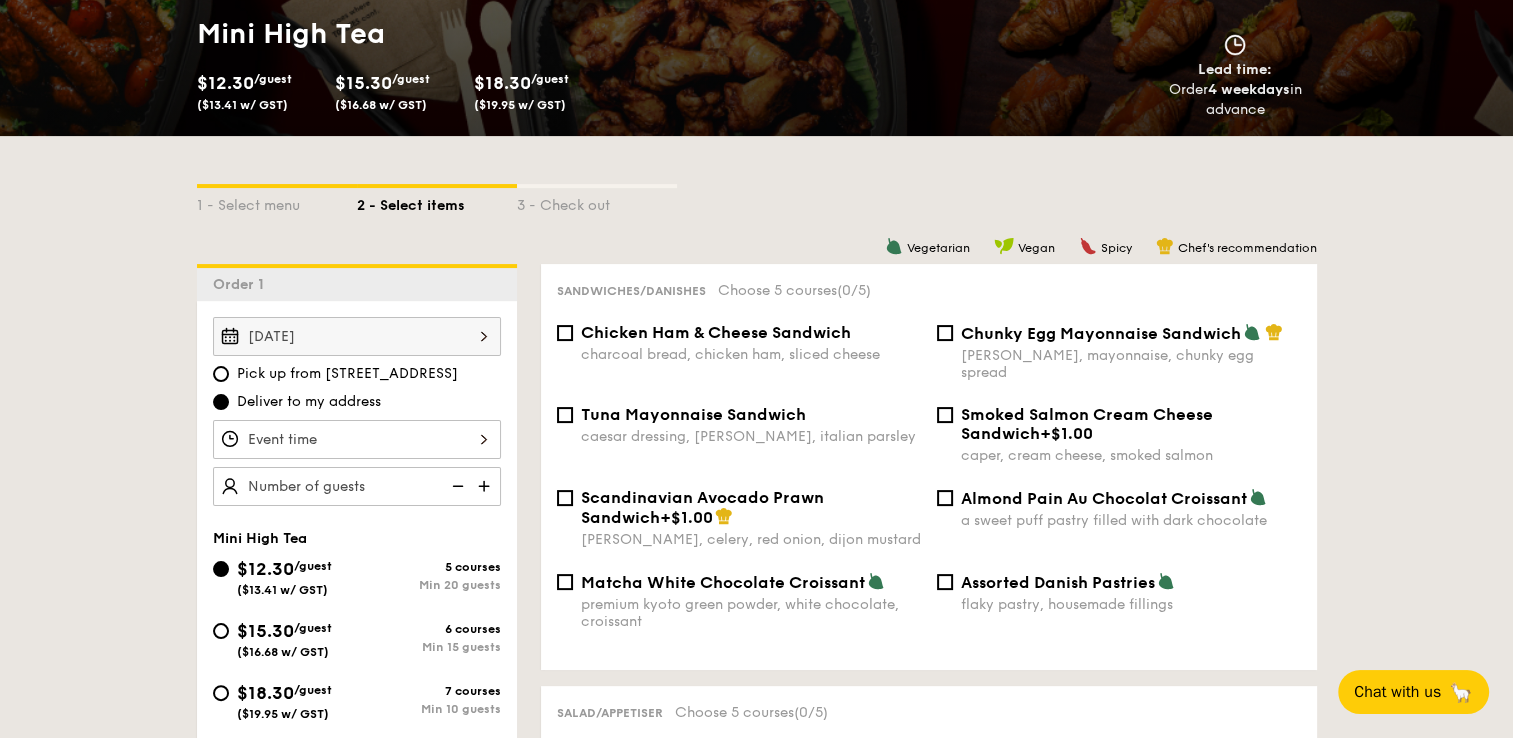 click at bounding box center [357, 439] 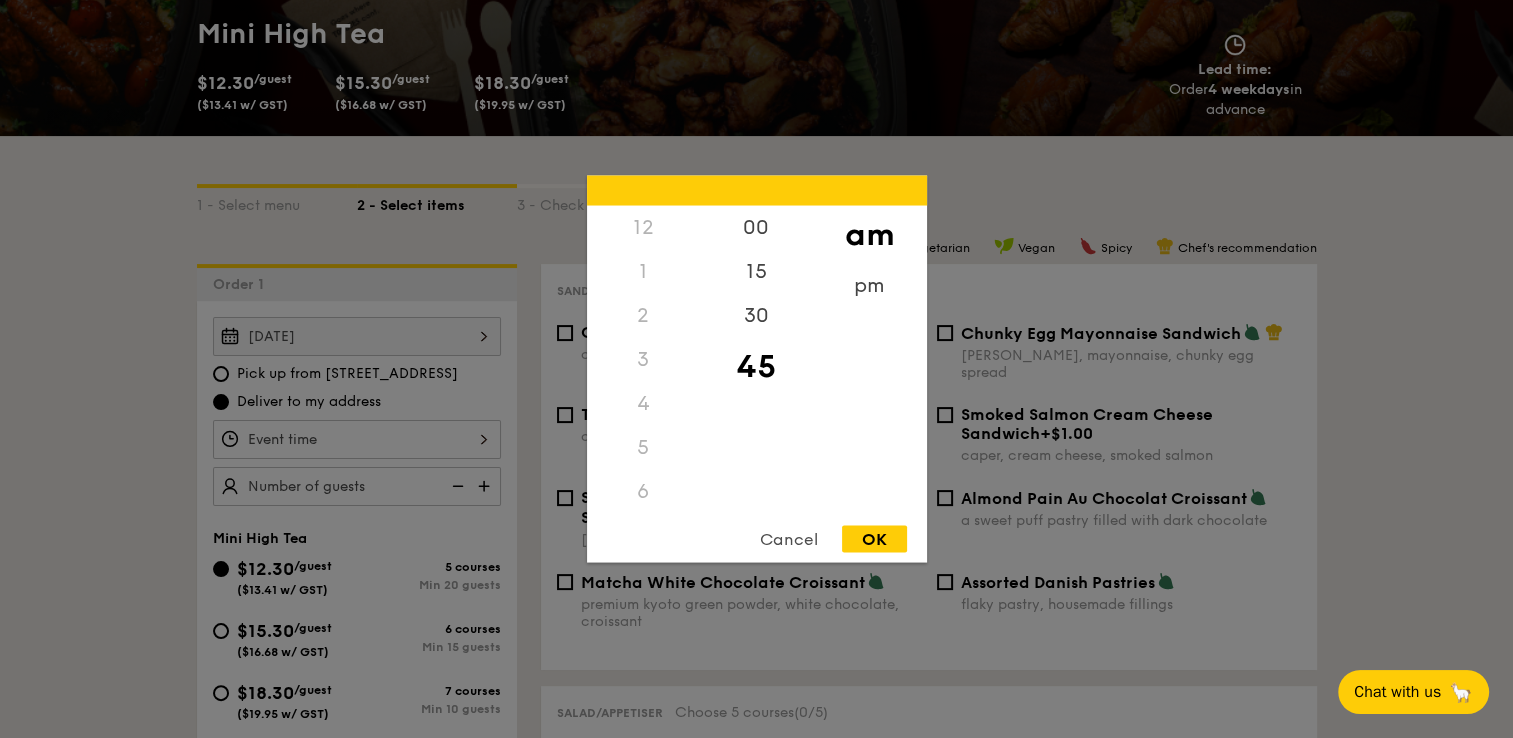 scroll, scrollTop: 220, scrollLeft: 0, axis: vertical 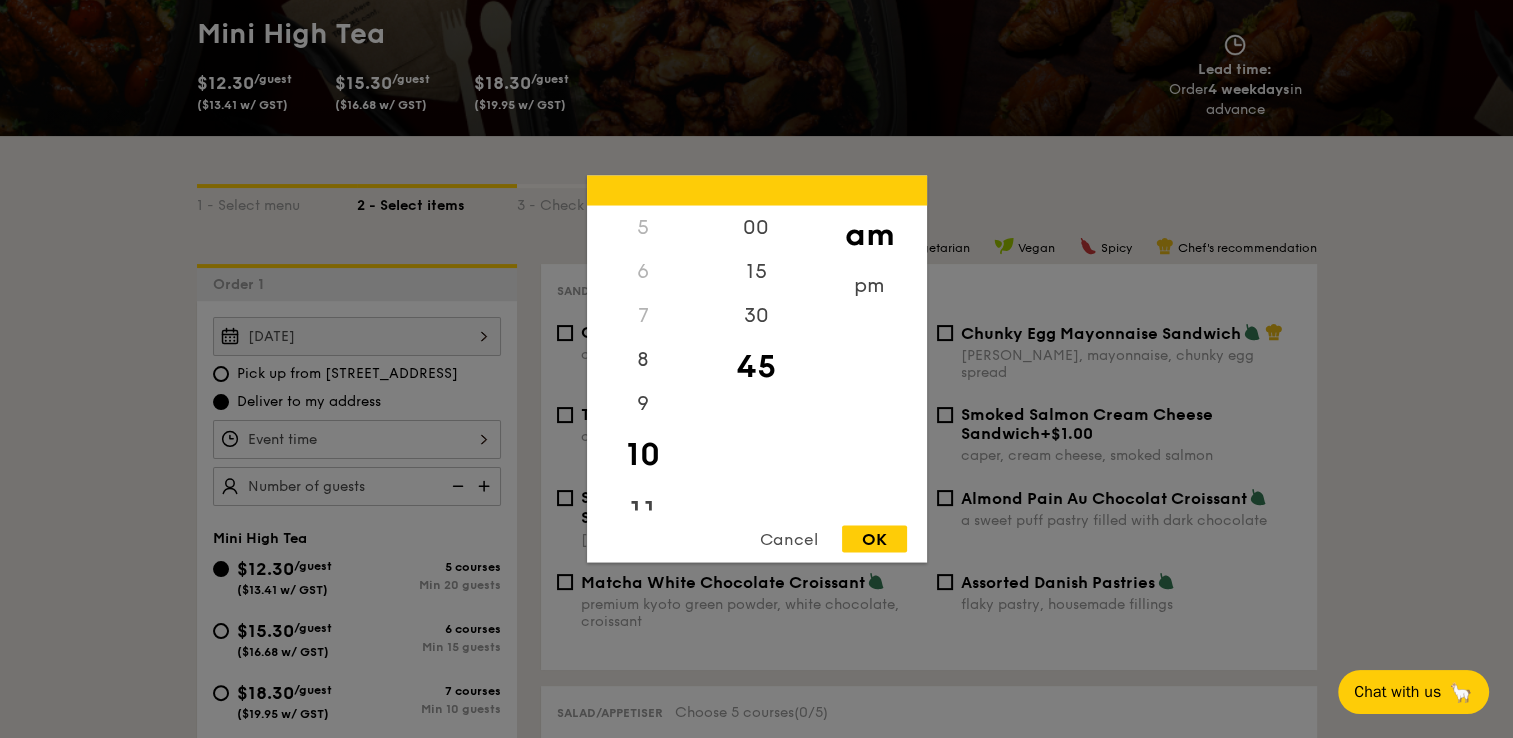 click on "11" at bounding box center [643, 513] 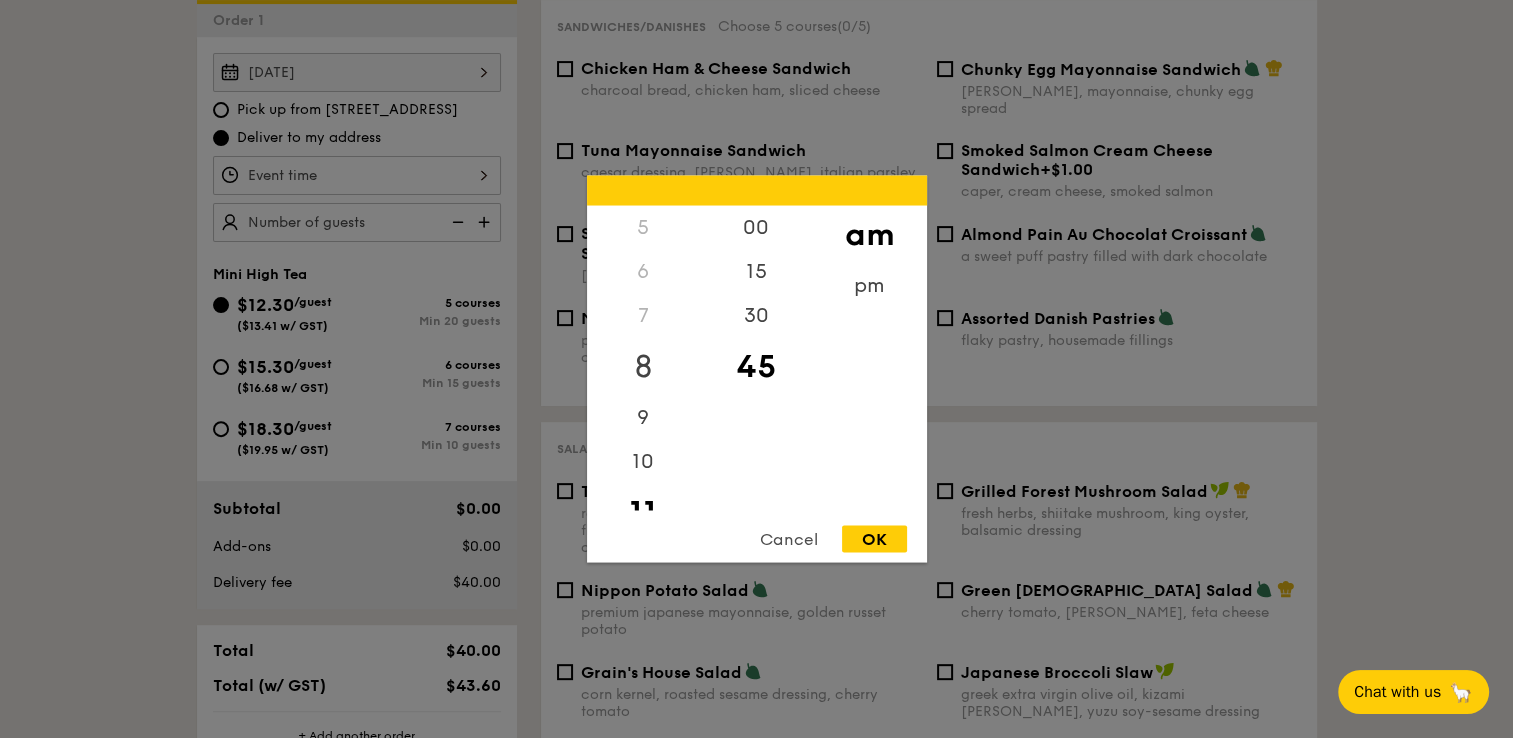 scroll, scrollTop: 600, scrollLeft: 0, axis: vertical 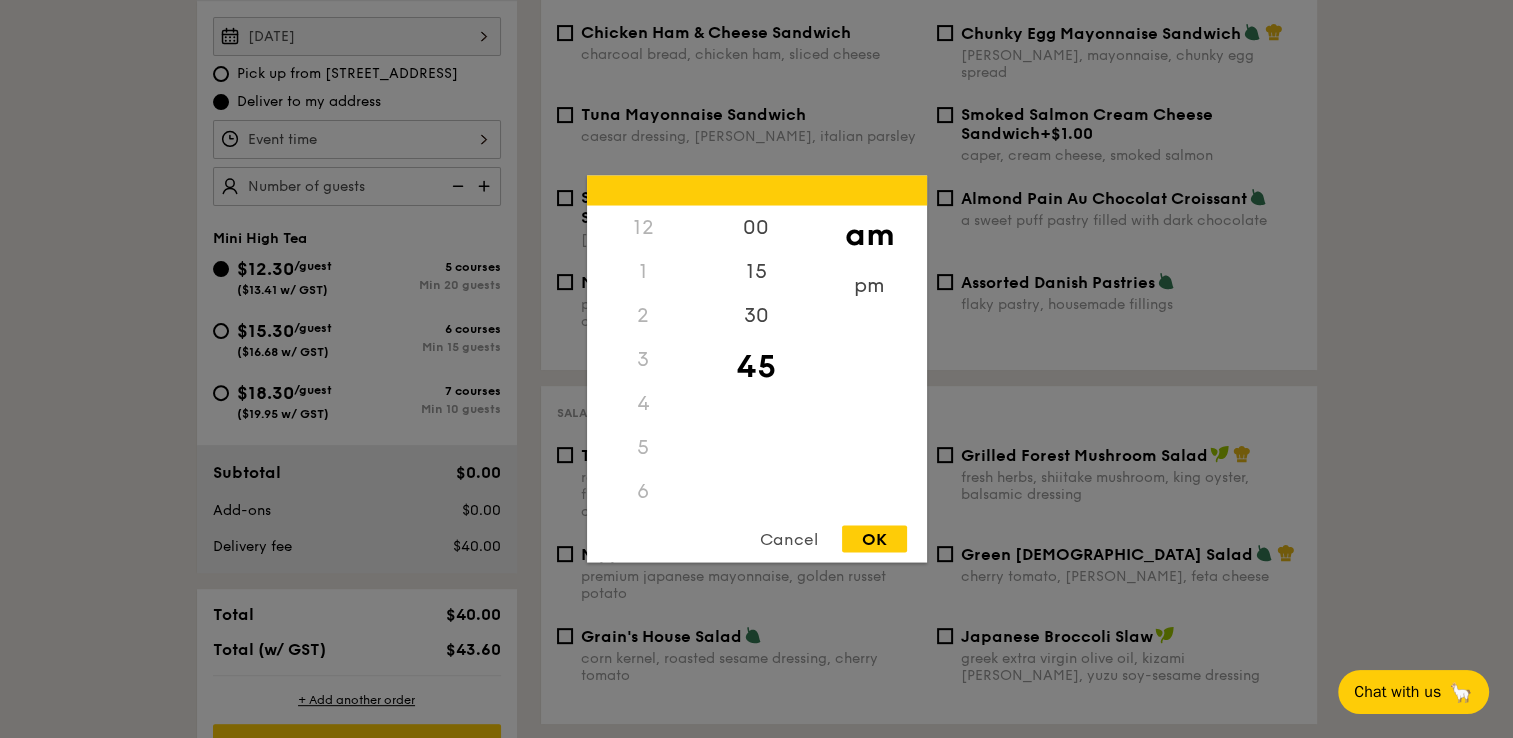 click on "12" at bounding box center (643, 228) 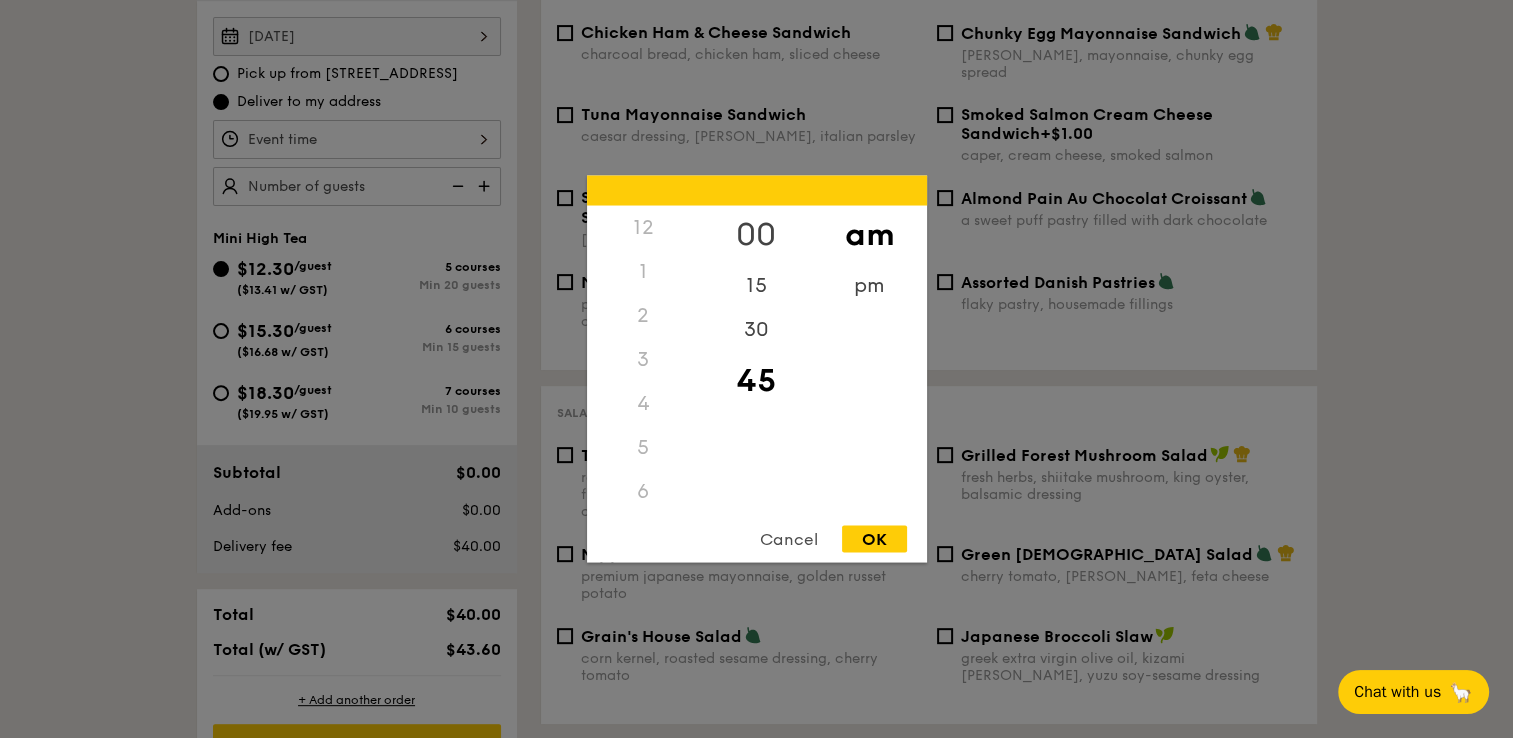 click on "00" at bounding box center [756, 235] 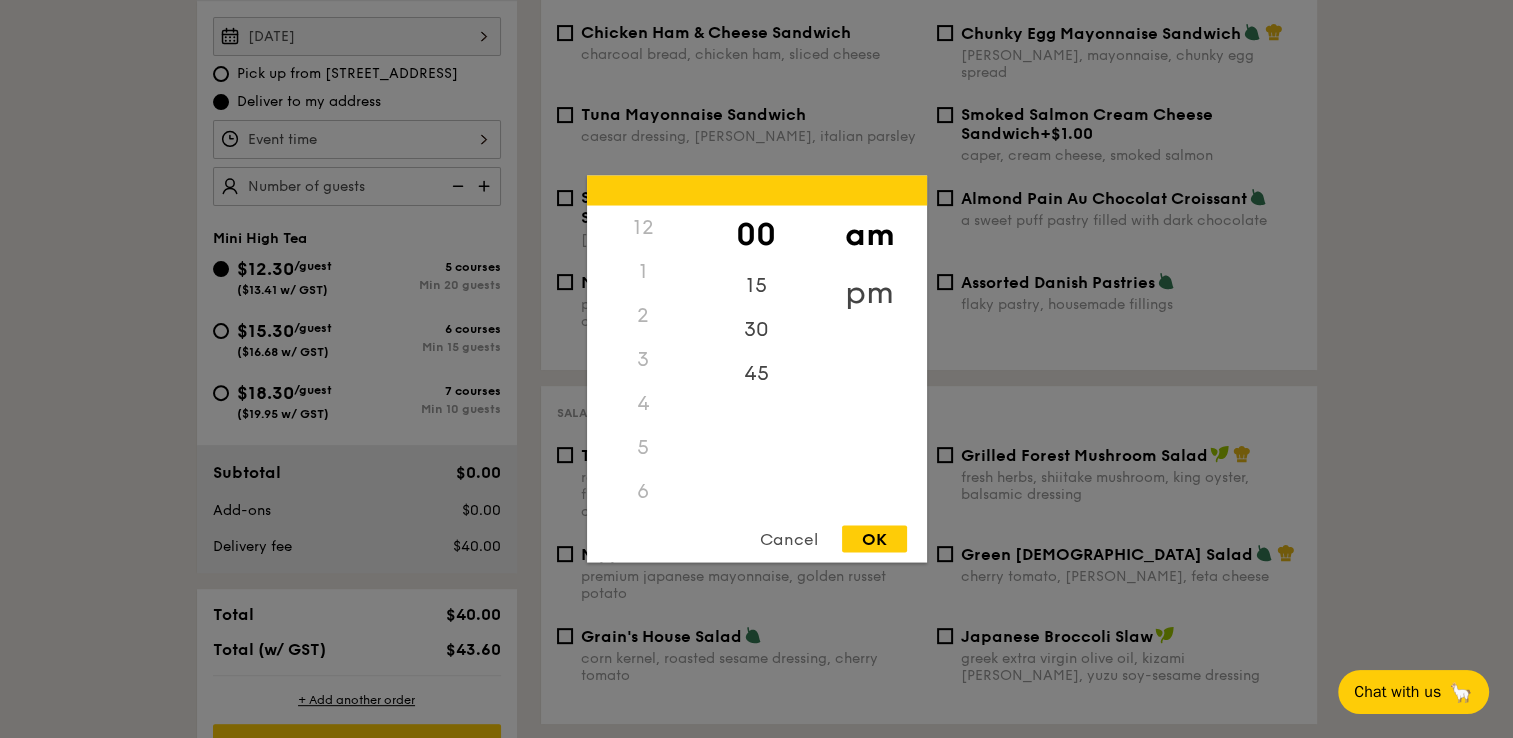 click on "pm" at bounding box center [869, 293] 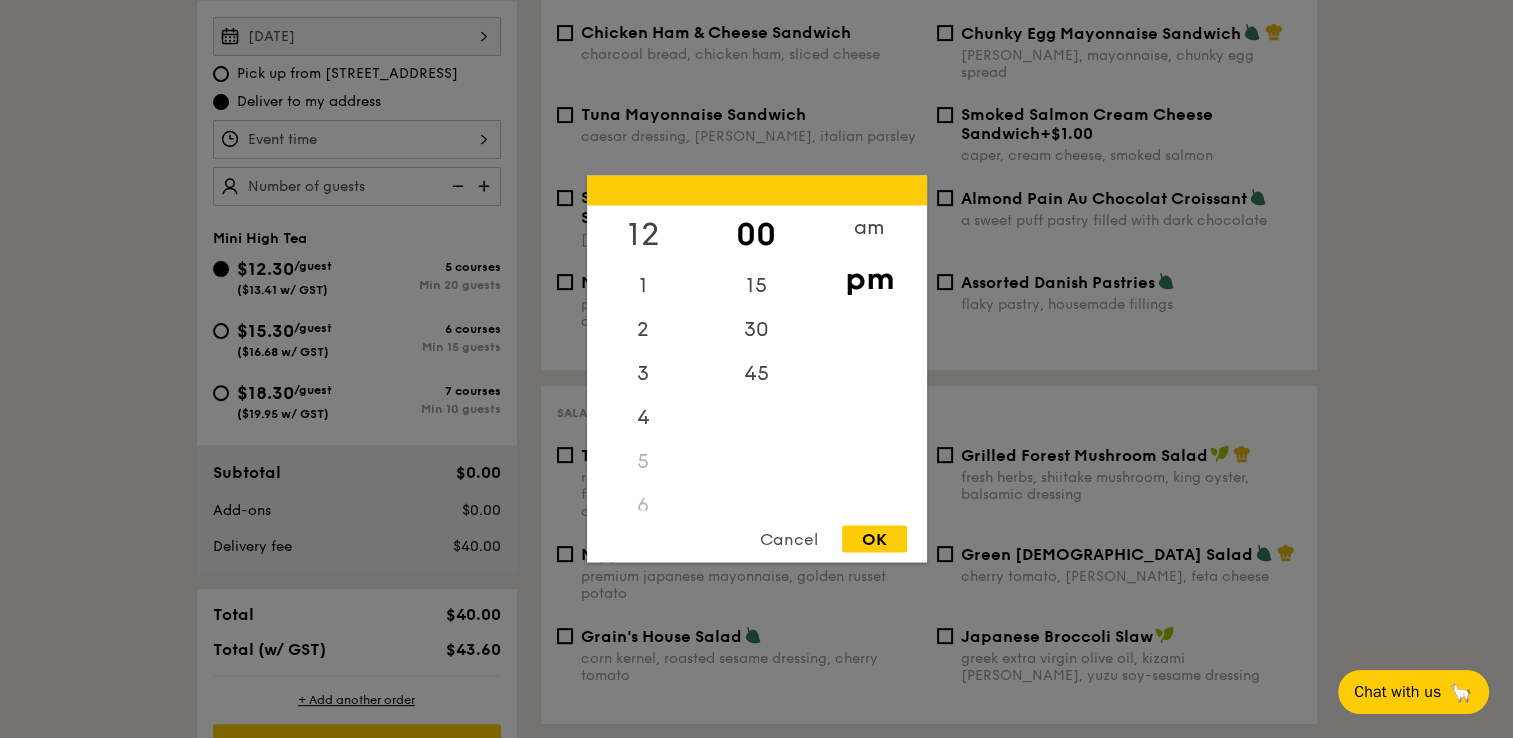 click on "12" at bounding box center [643, 235] 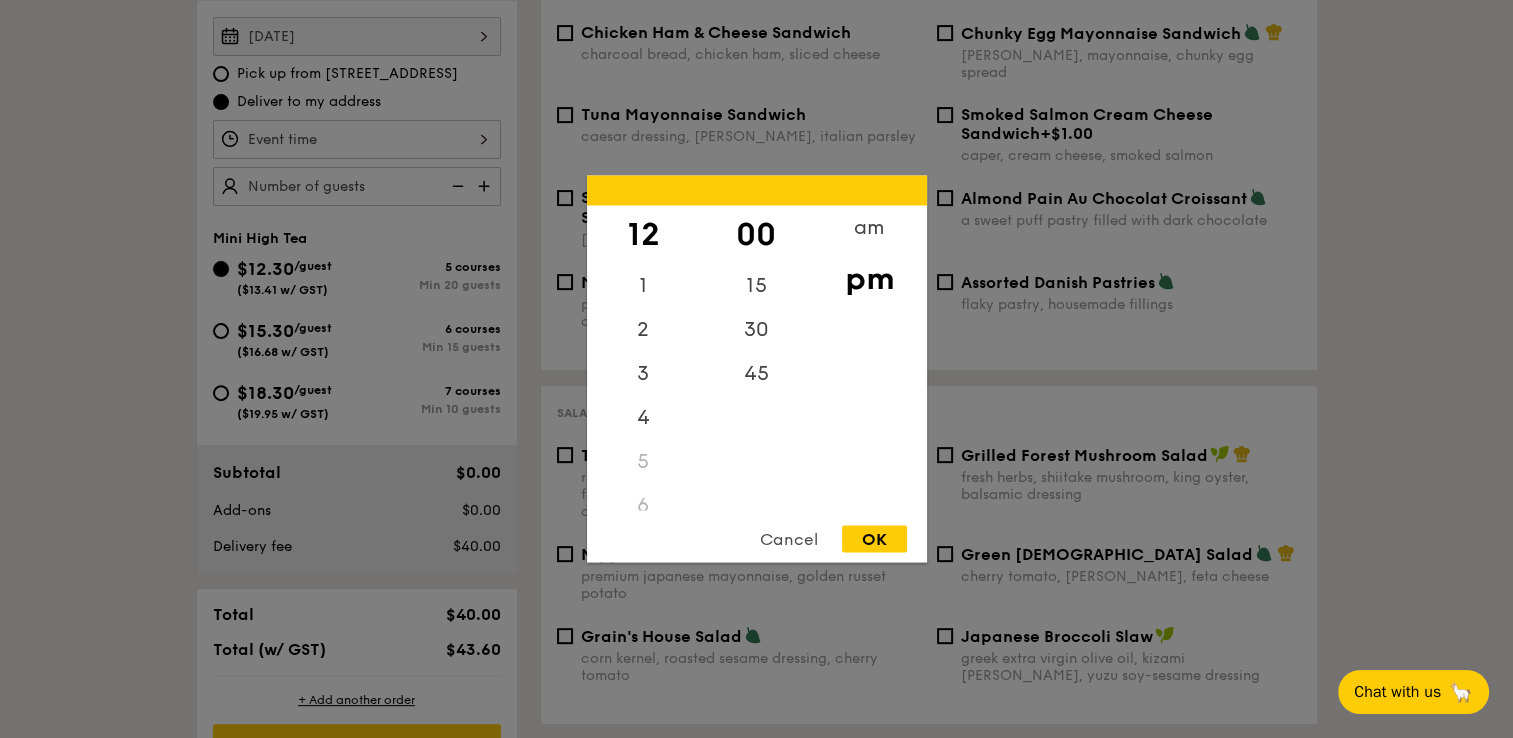 click on "OK" at bounding box center (874, 539) 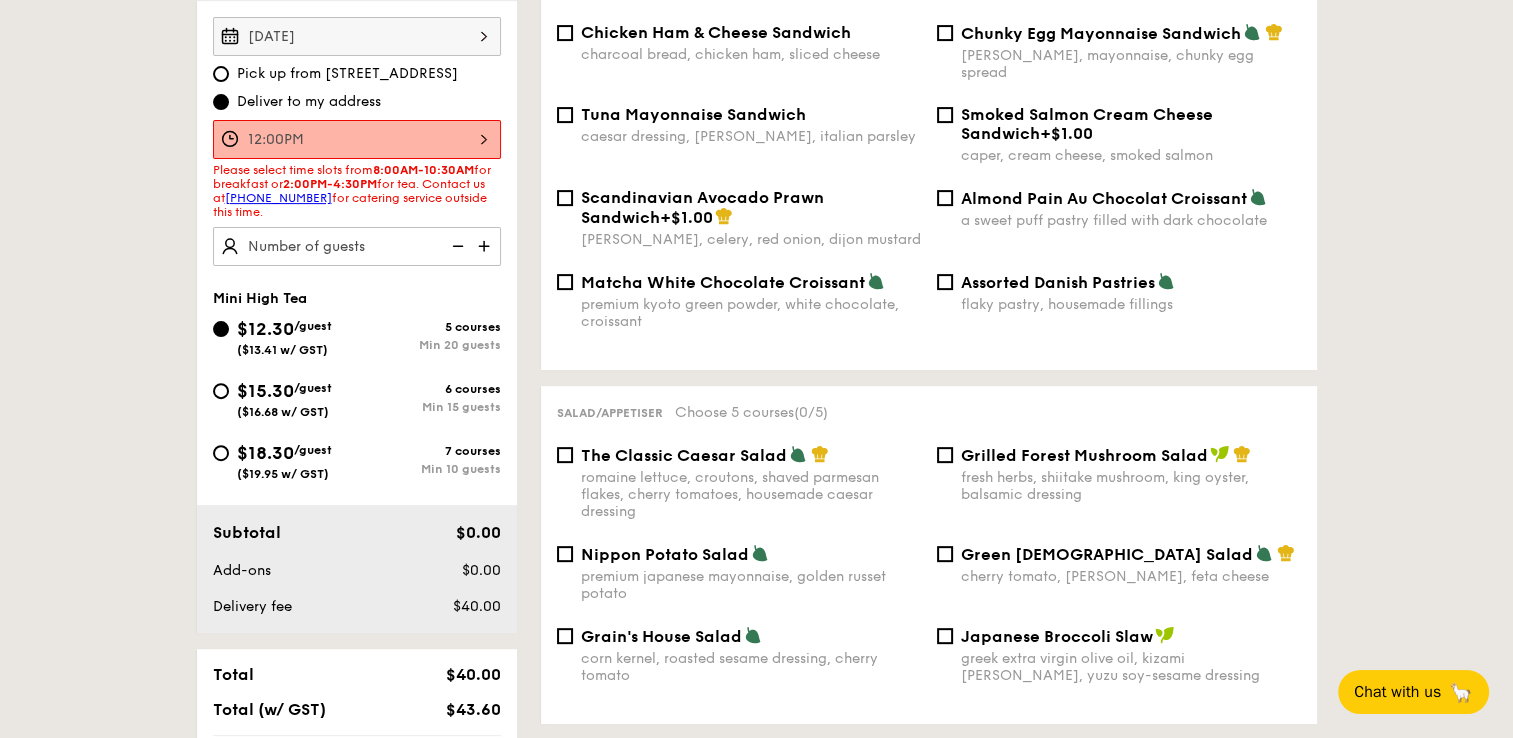 click at bounding box center [486, 246] 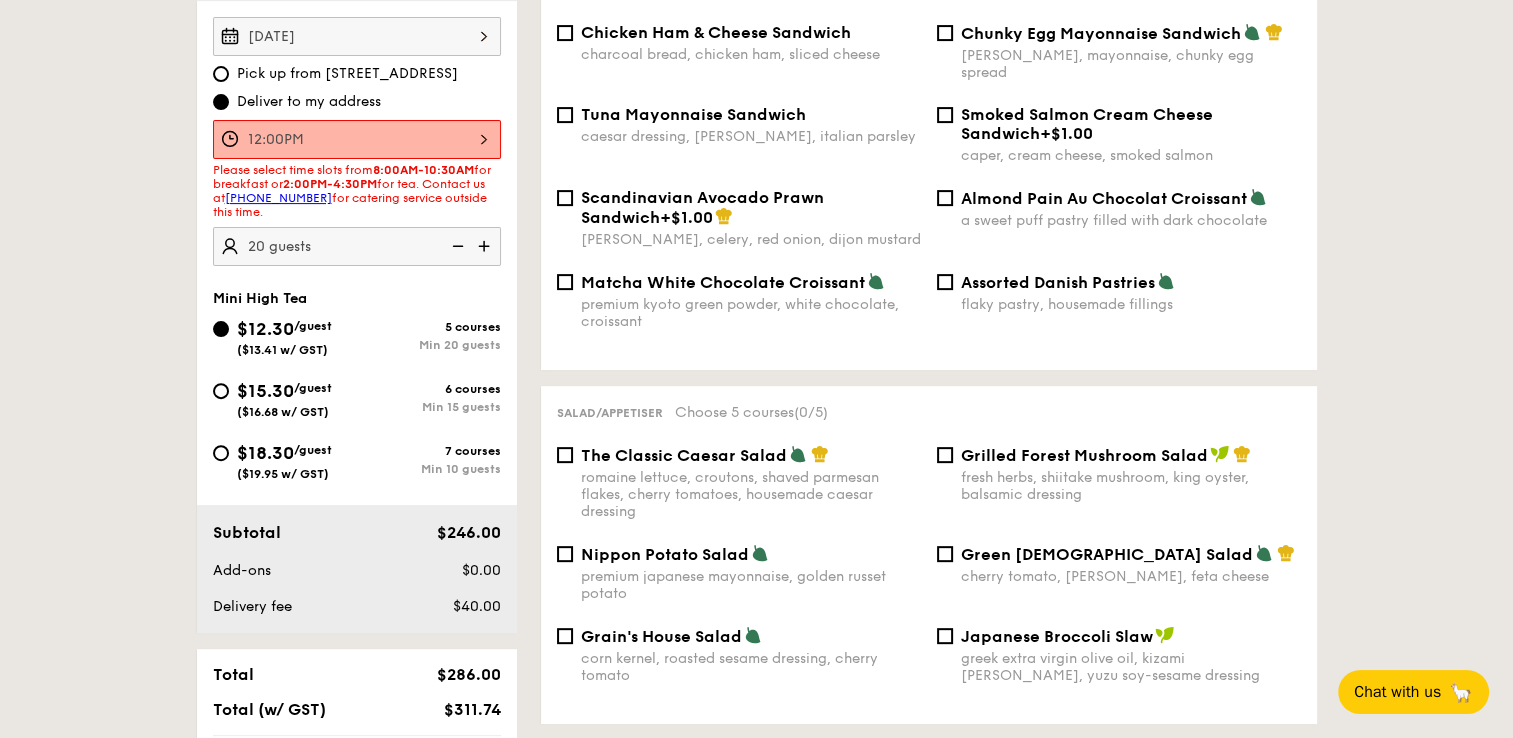 click at bounding box center (486, 246) 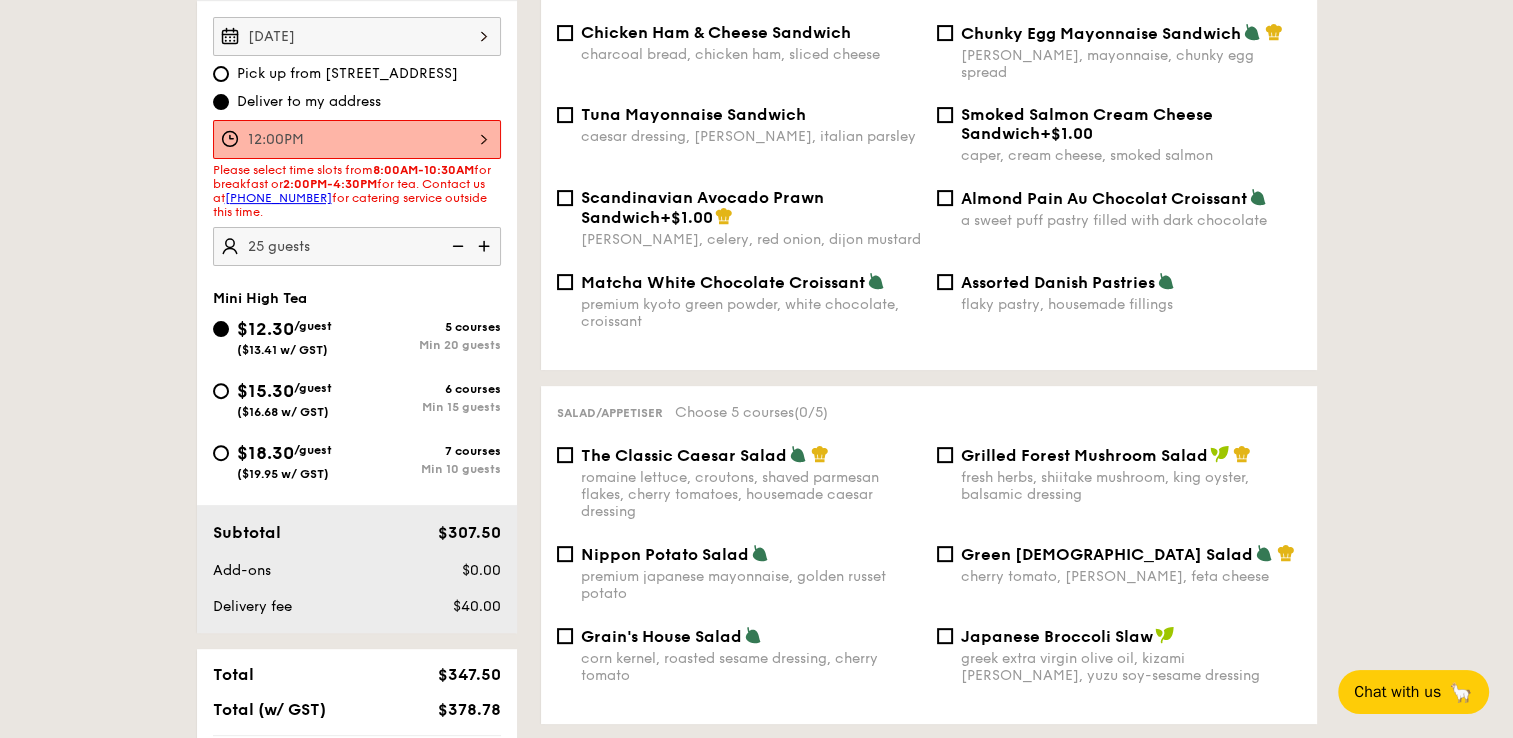 click at bounding box center [486, 246] 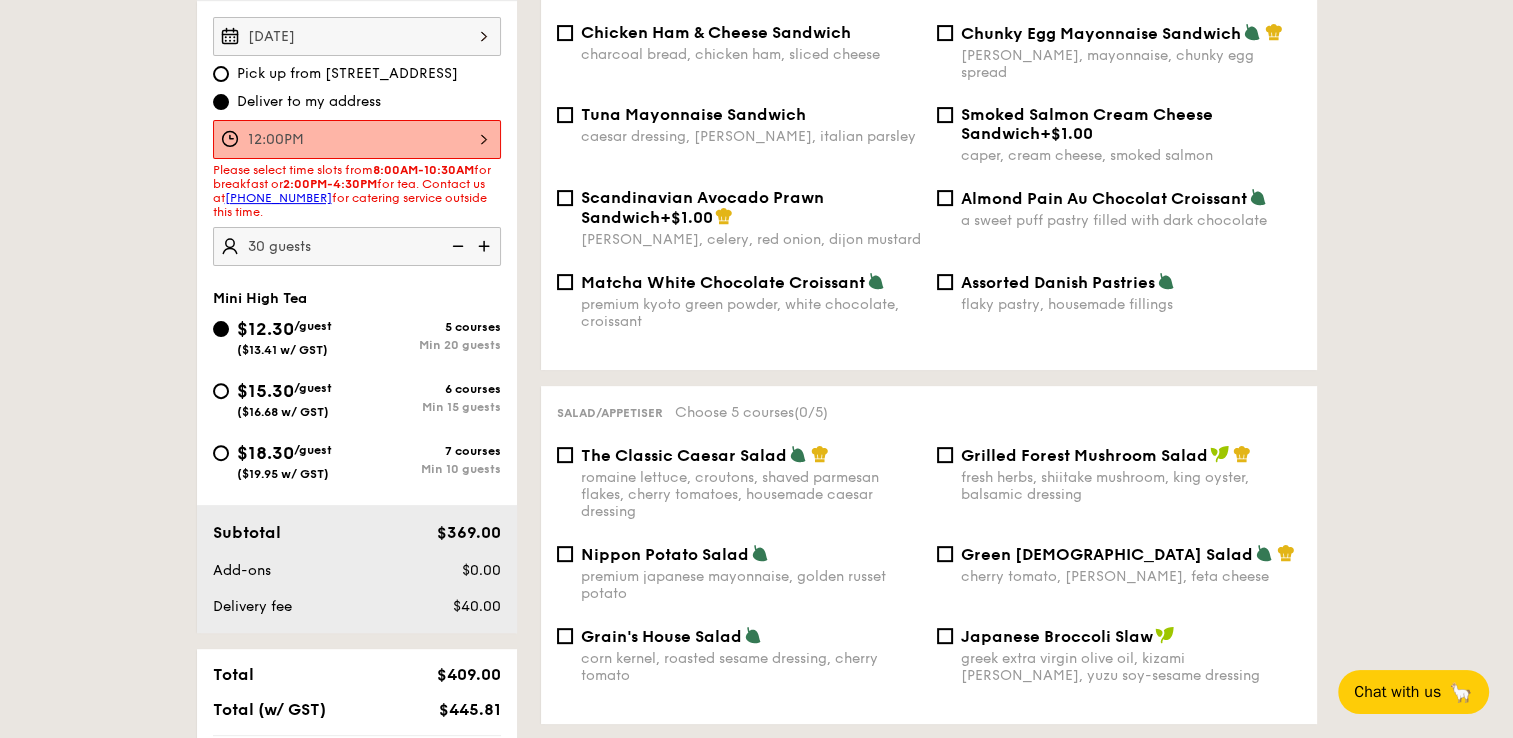 click on "$18.30" at bounding box center [265, 453] 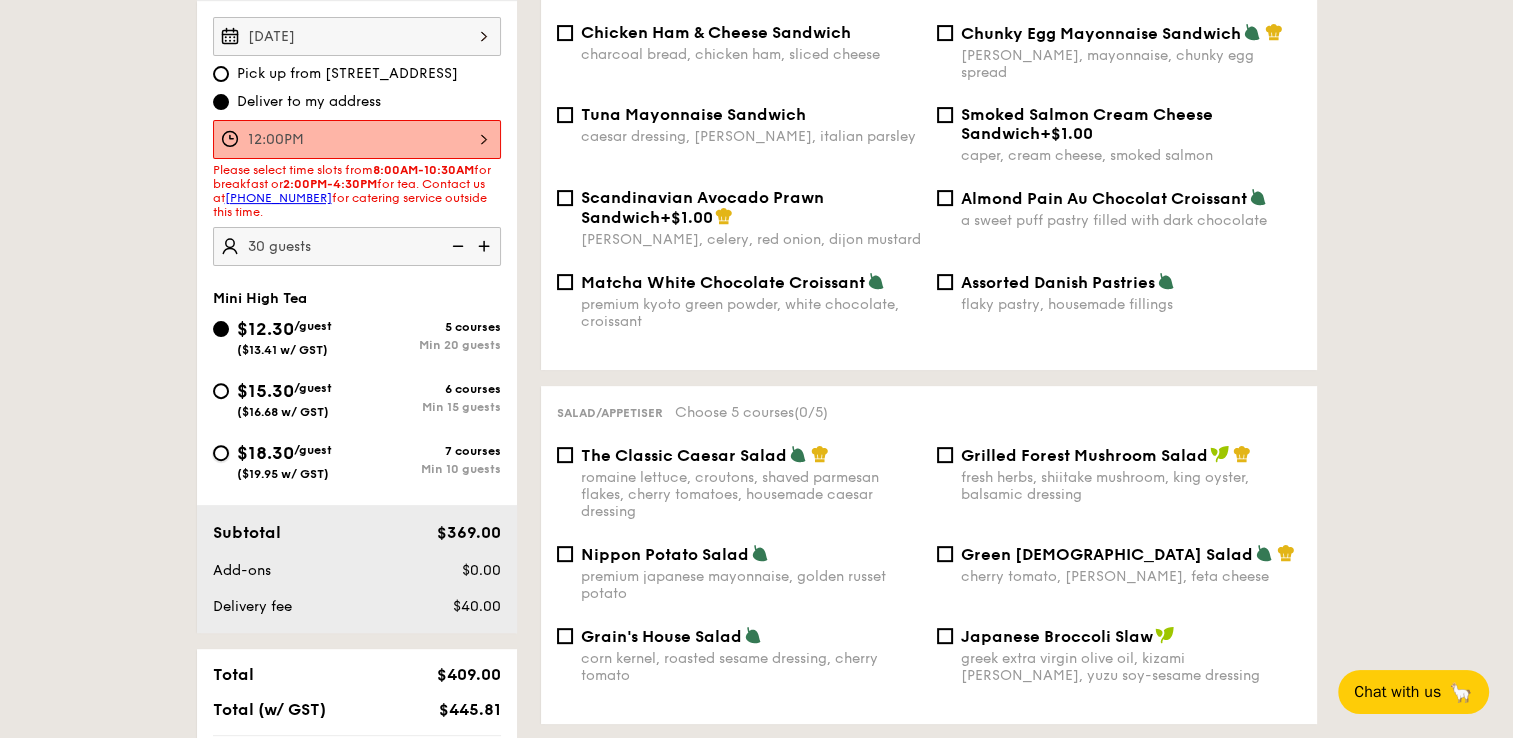 click on "$18.30
/guest
($19.95 w/ GST)
7 courses
Min 10 guests" at bounding box center (221, 453) 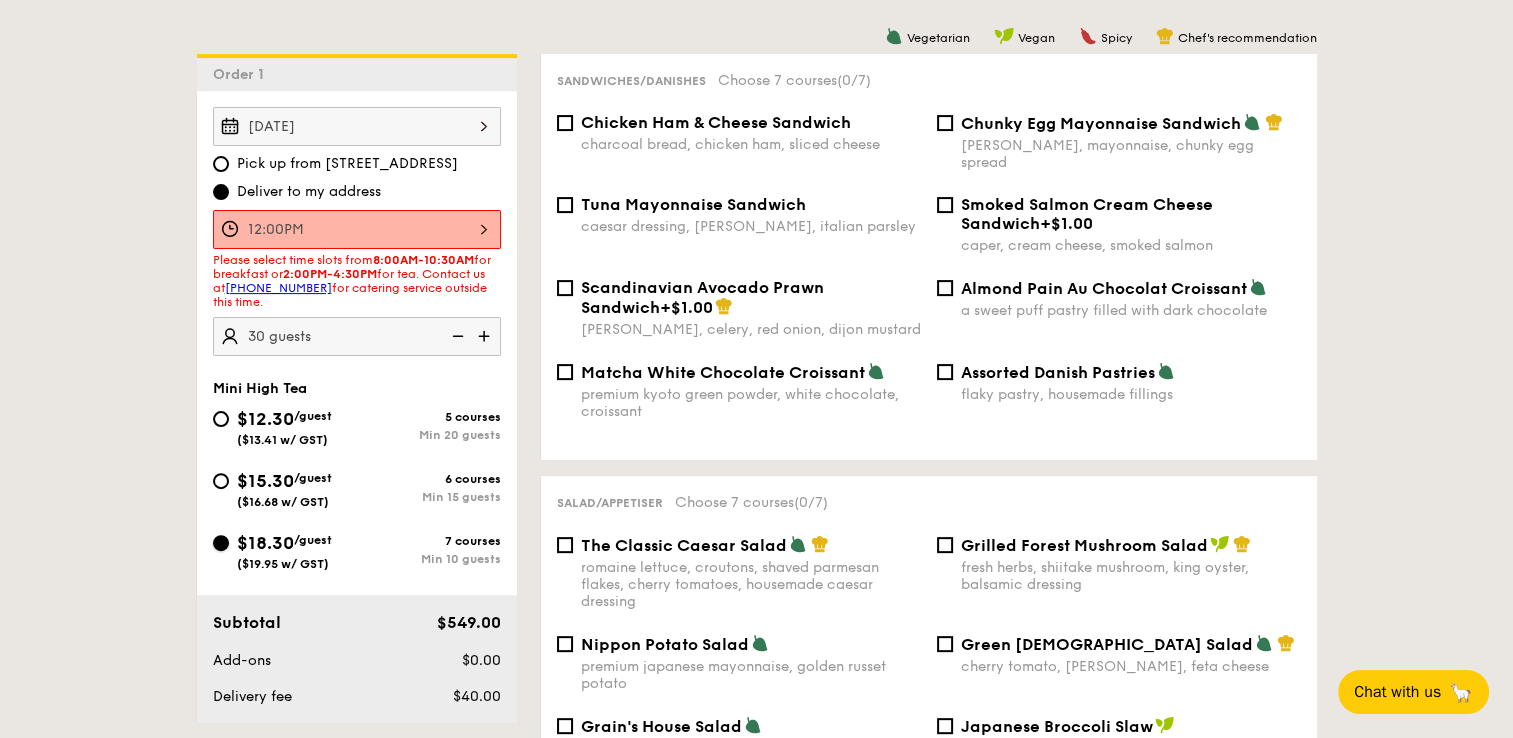 scroll, scrollTop: 700, scrollLeft: 0, axis: vertical 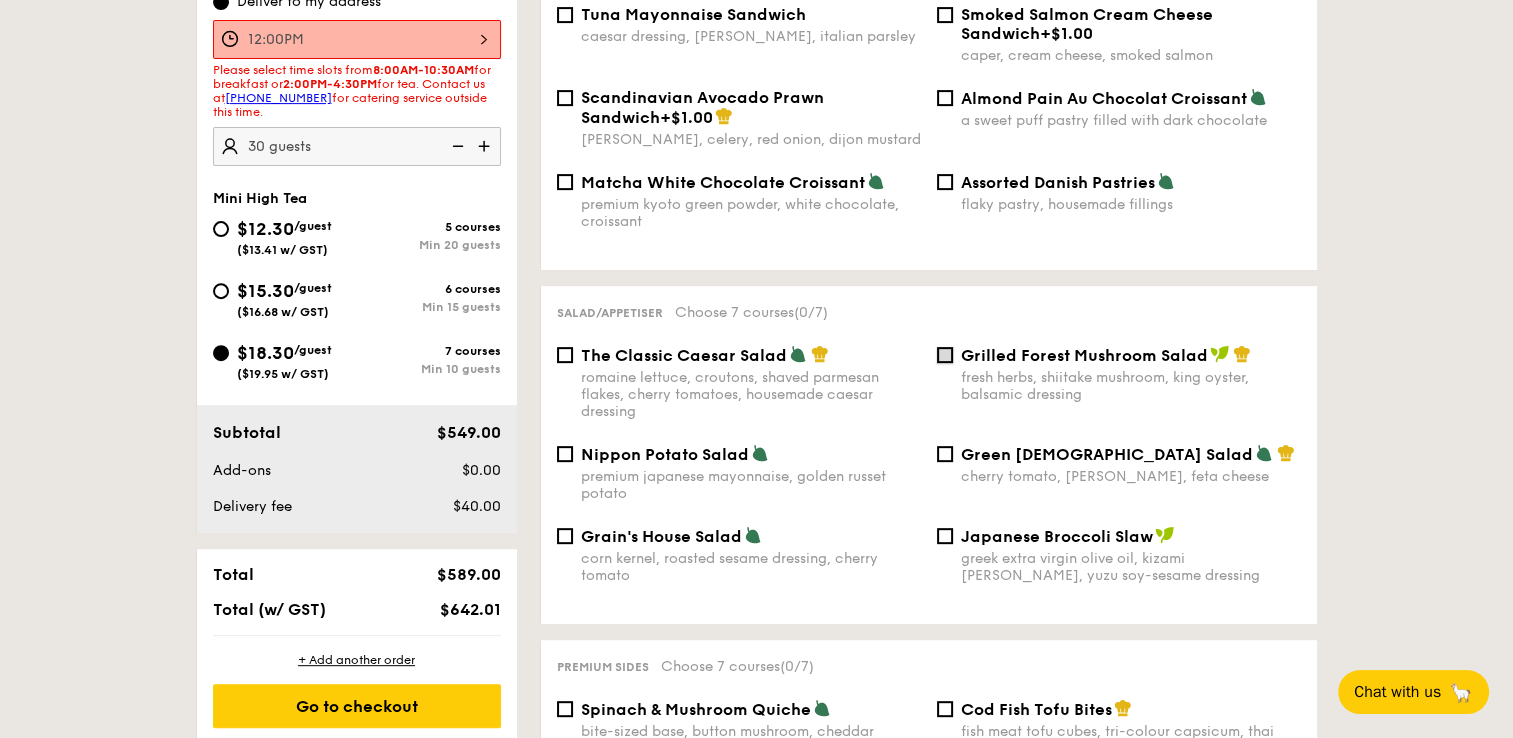 click on "Grilled Forest Mushroom Salad fresh herbs, shiitake mushroom, king oyster, balsamic dressing" at bounding box center [945, 355] 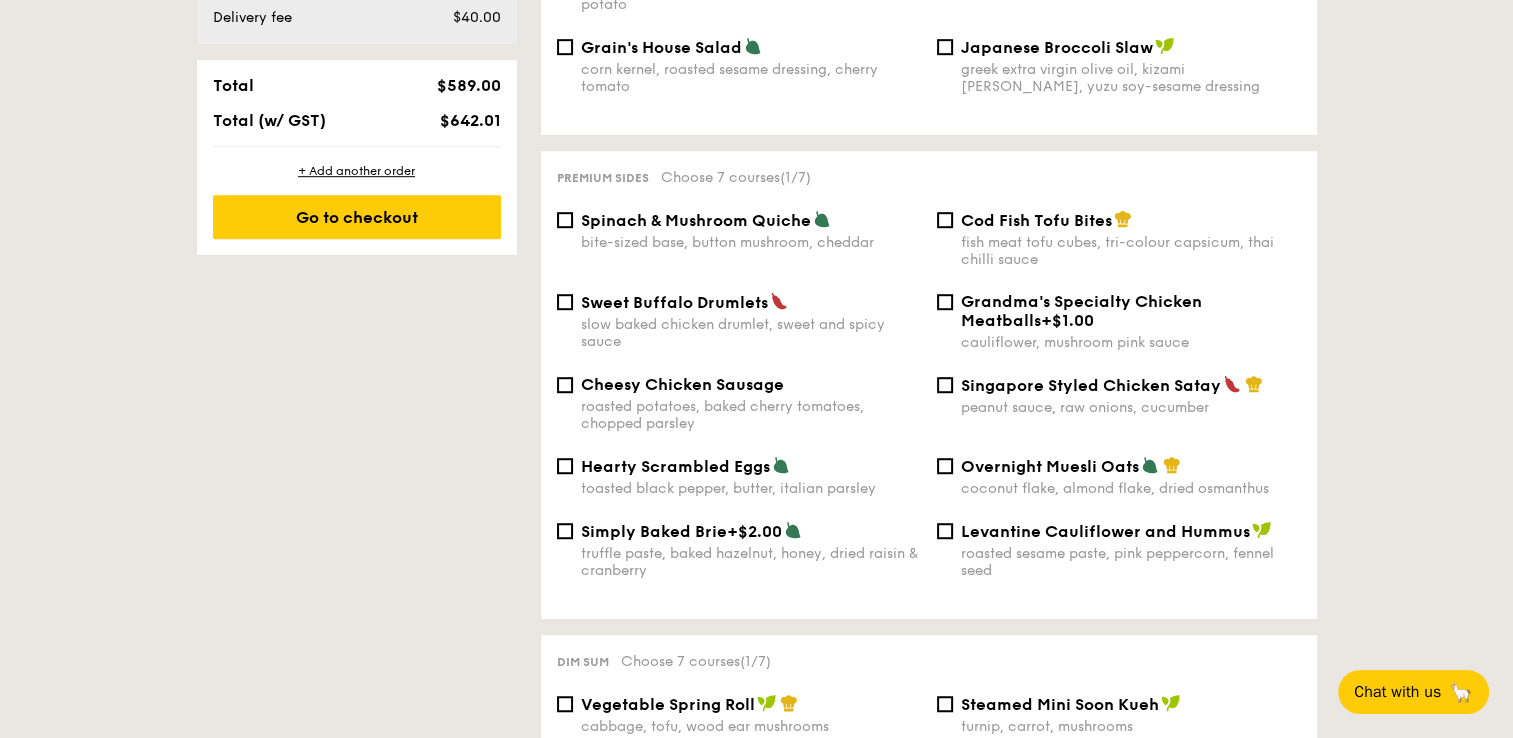 scroll, scrollTop: 1200, scrollLeft: 0, axis: vertical 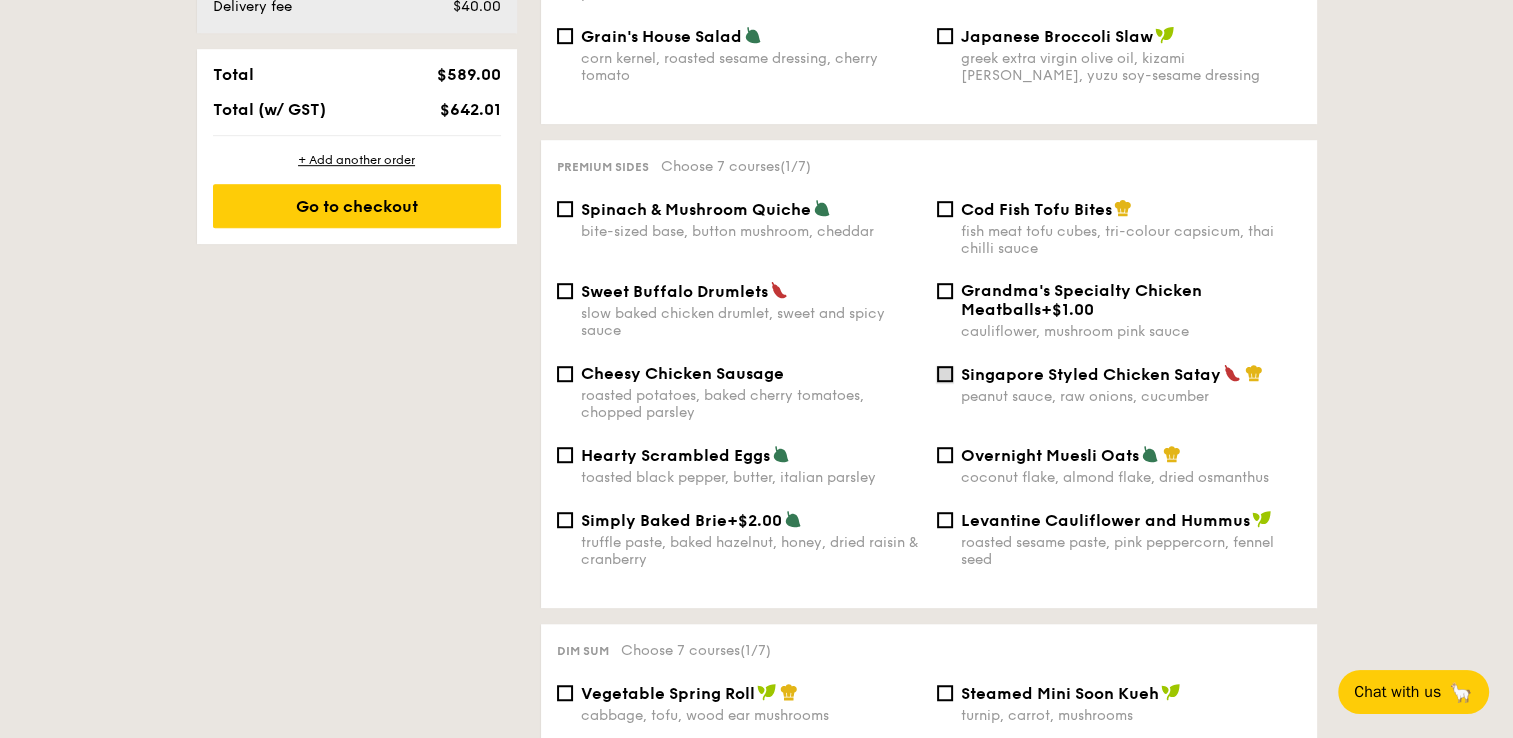 click on "Singapore Styled Chicken Satay peanut sauce, raw onions, cucumber" at bounding box center (945, 374) 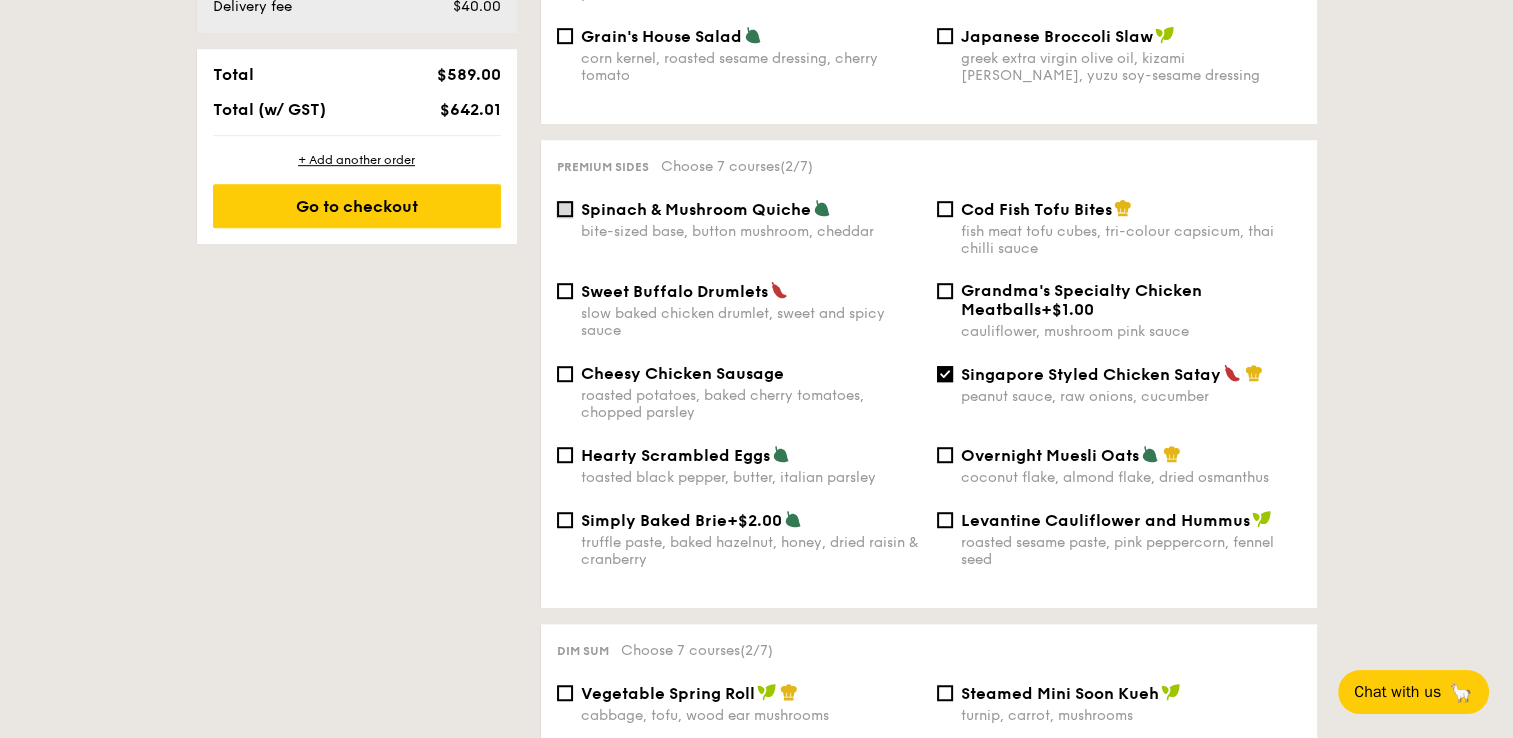 click on "Spinach & Mushroom Quiche bite-sized base, button mushroom, cheddar" at bounding box center (565, 209) 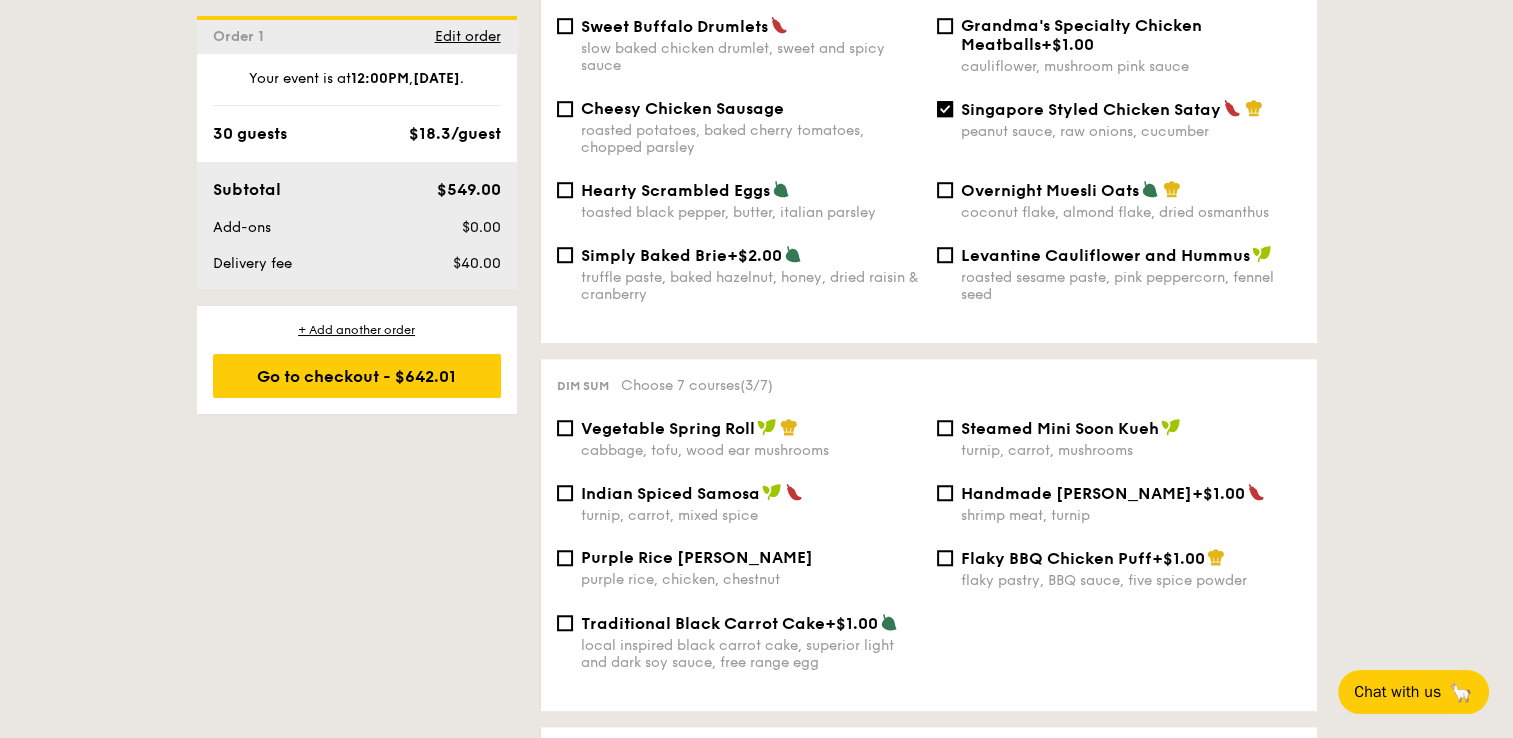 scroll, scrollTop: 1500, scrollLeft: 0, axis: vertical 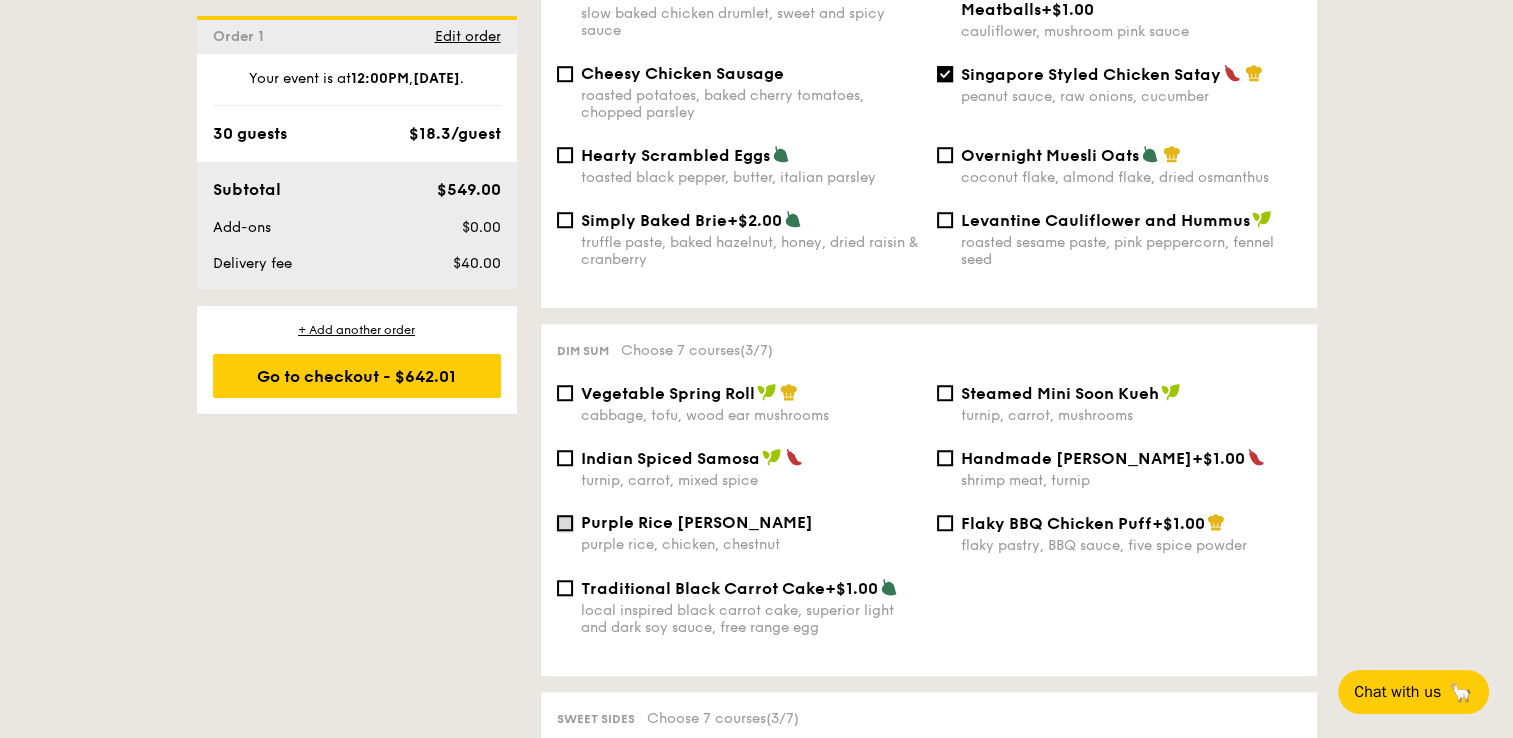 click on "Purple Rice Loh Mai Kai  purple rice, chicken, chestnut" at bounding box center [565, 523] 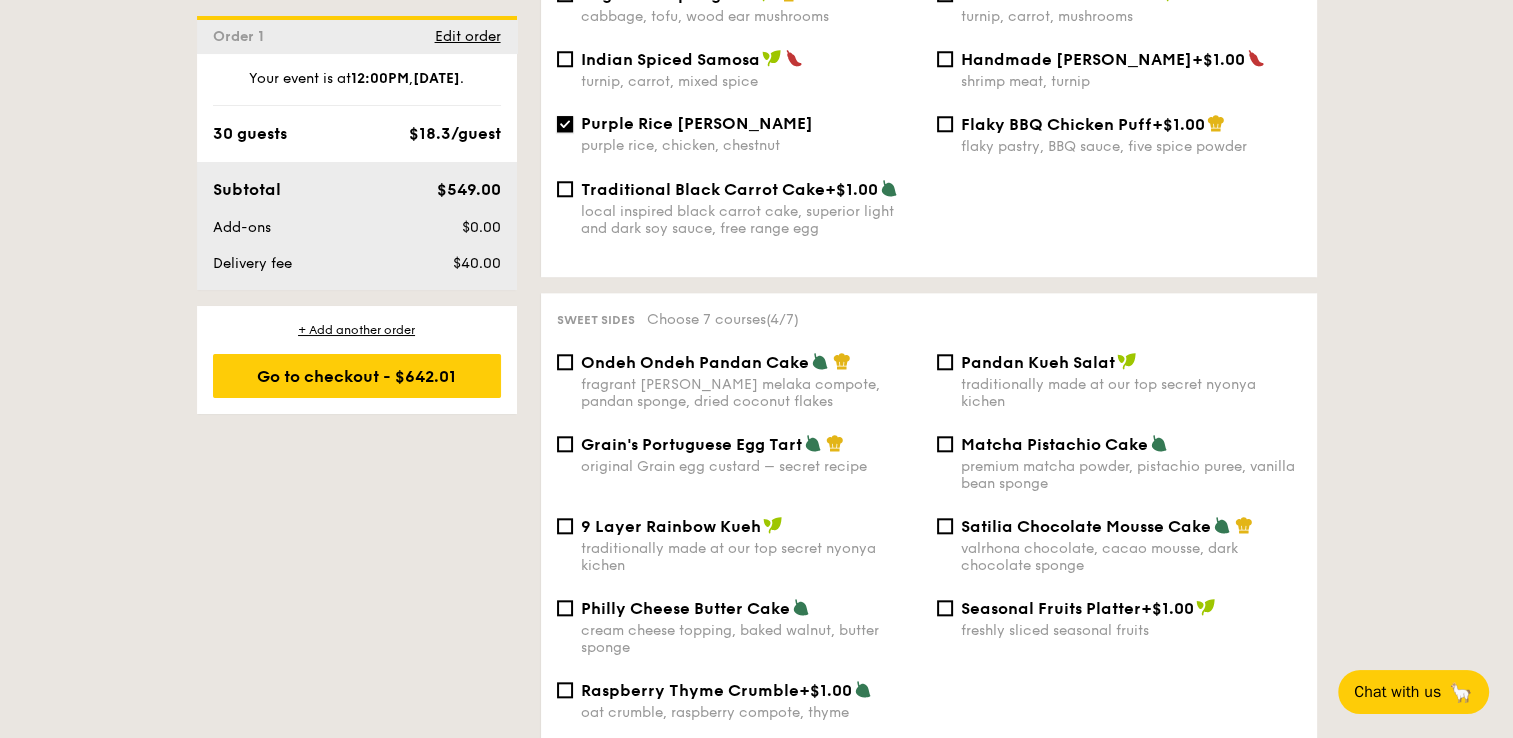 scroll, scrollTop: 1900, scrollLeft: 0, axis: vertical 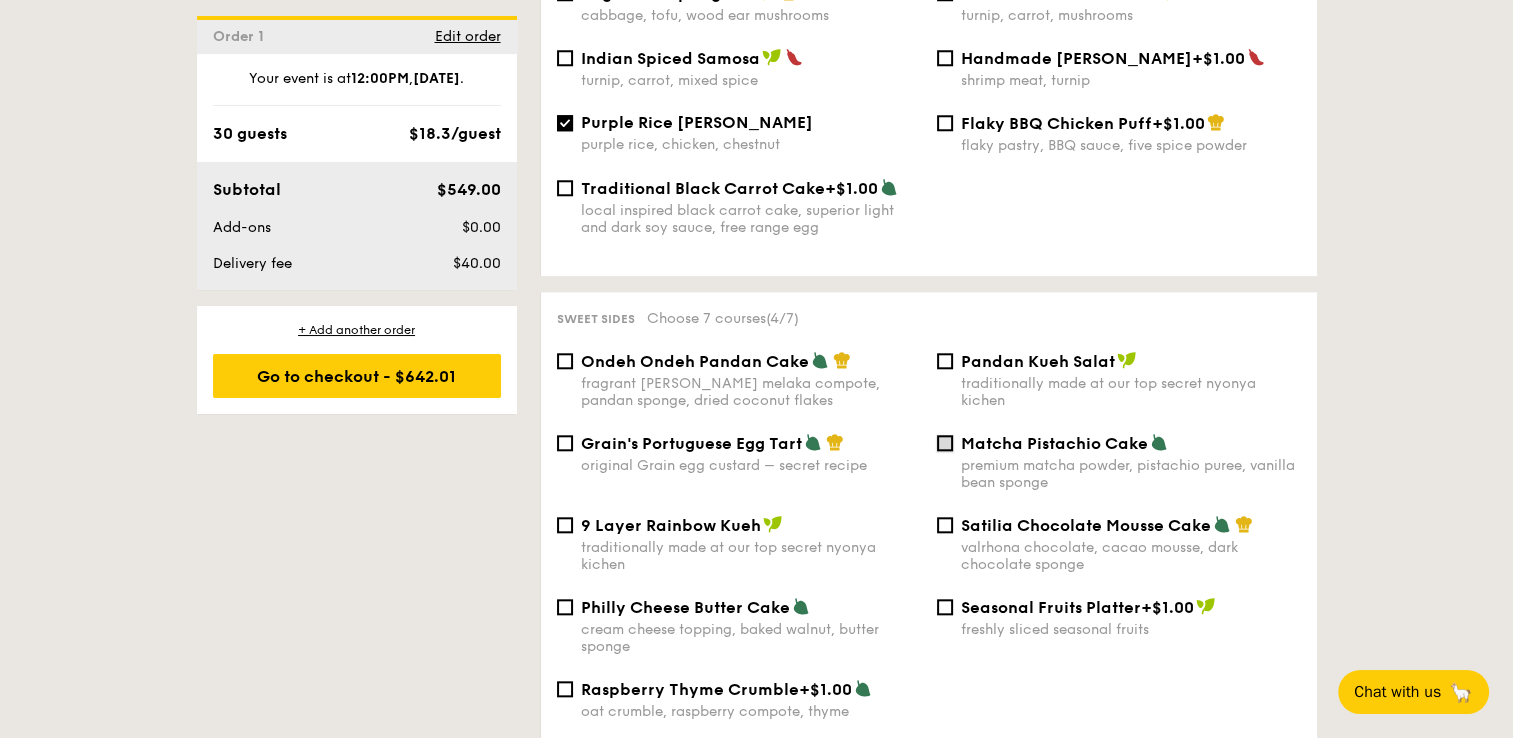 click on "Matcha Pistachio Cake premium matcha powder, pistachio puree, vanilla bean sponge" at bounding box center [945, 443] 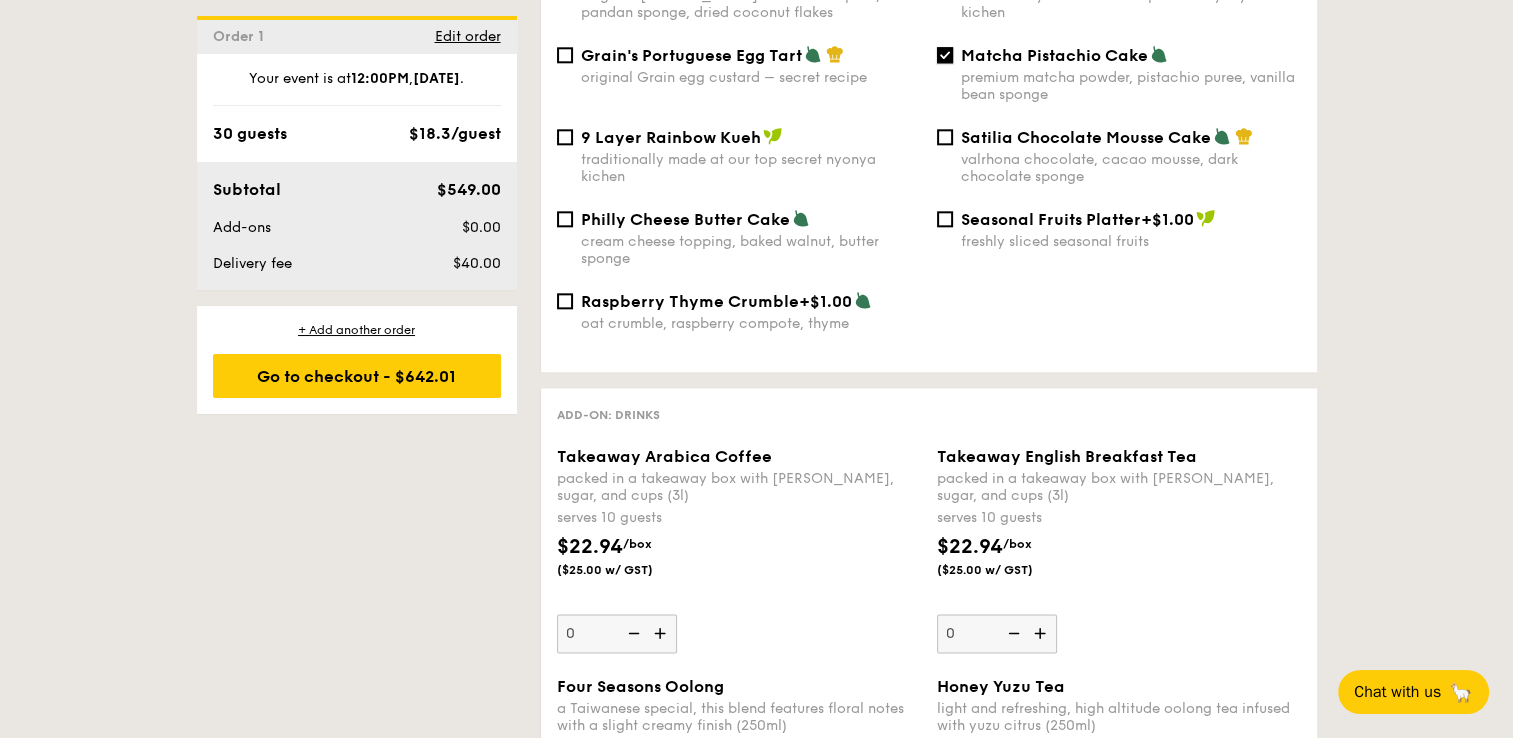 scroll, scrollTop: 2300, scrollLeft: 0, axis: vertical 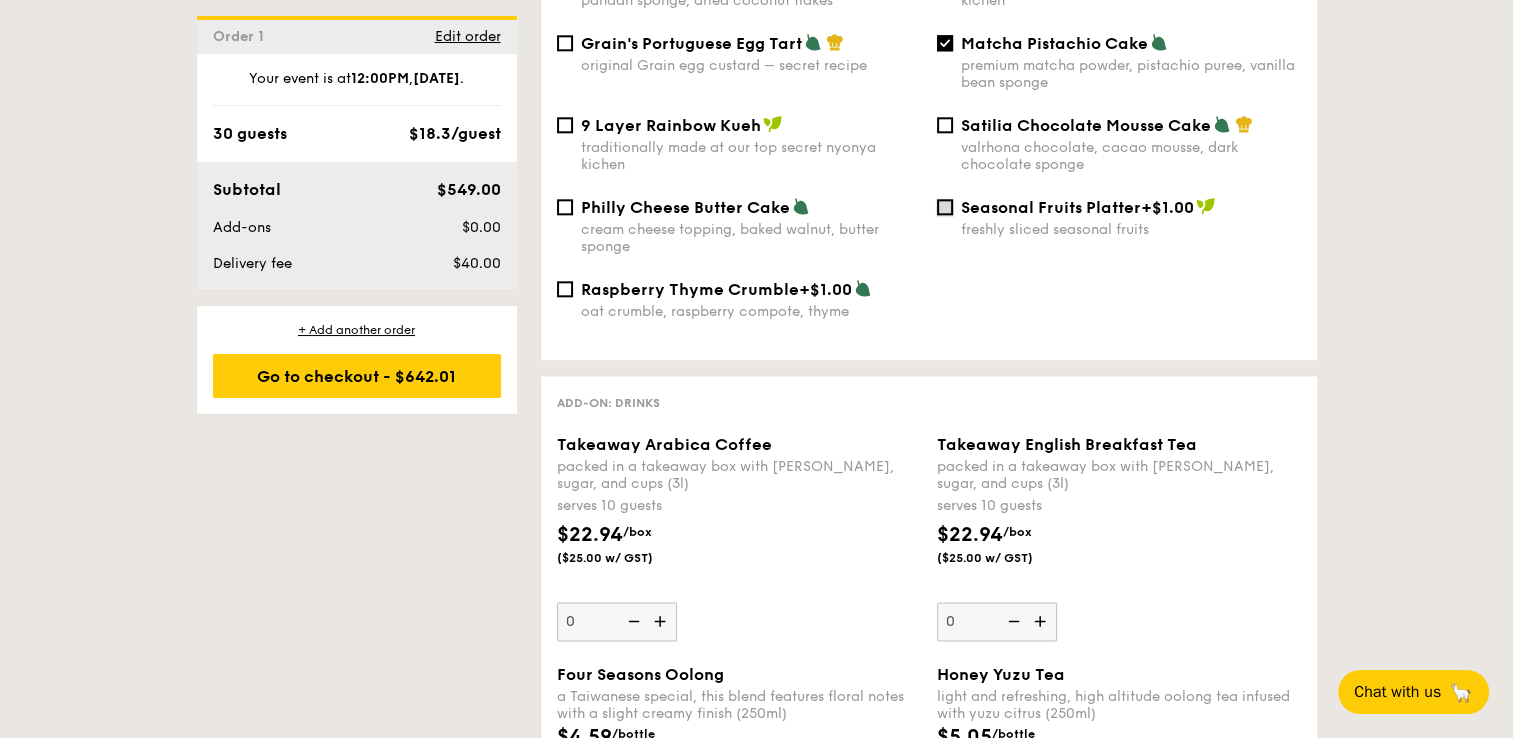 click on "Seasonal Fruits Platter
+$1.00
freshly sliced seasonal fruits" at bounding box center [945, 207] 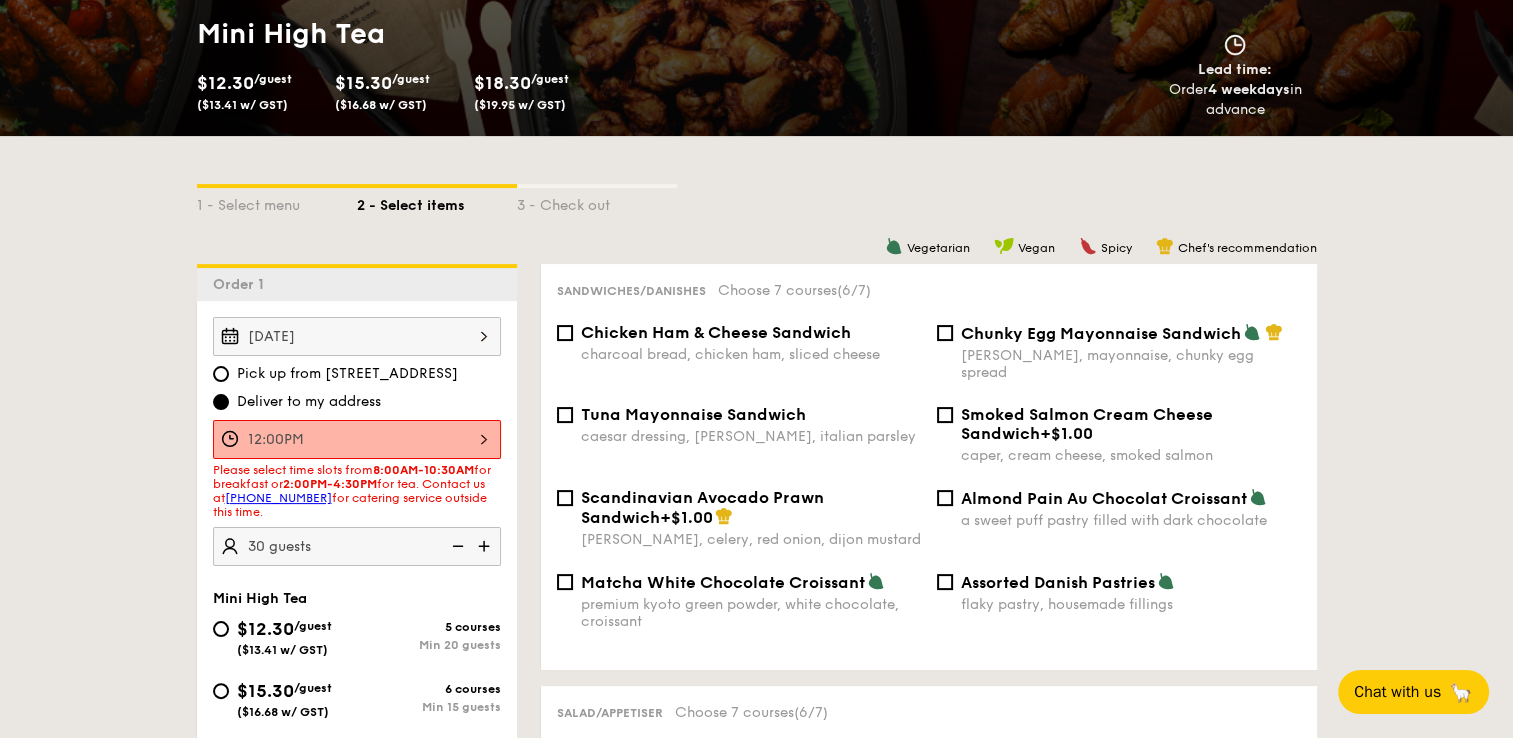 scroll, scrollTop: 200, scrollLeft: 0, axis: vertical 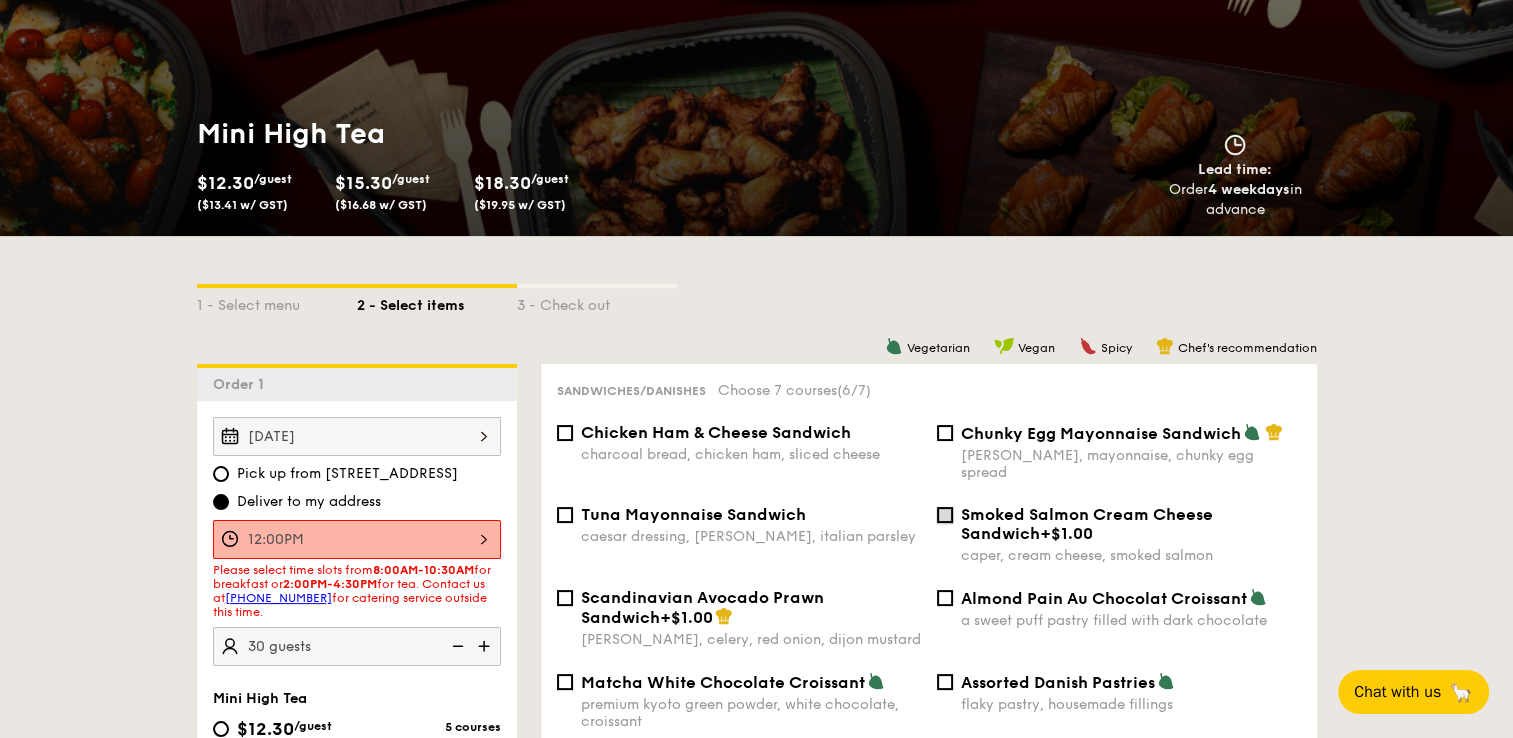 click on "Smoked Salmon Cream Cheese Sandwich
+$1.00
caper, cream cheese, smoked salmon" at bounding box center [945, 515] 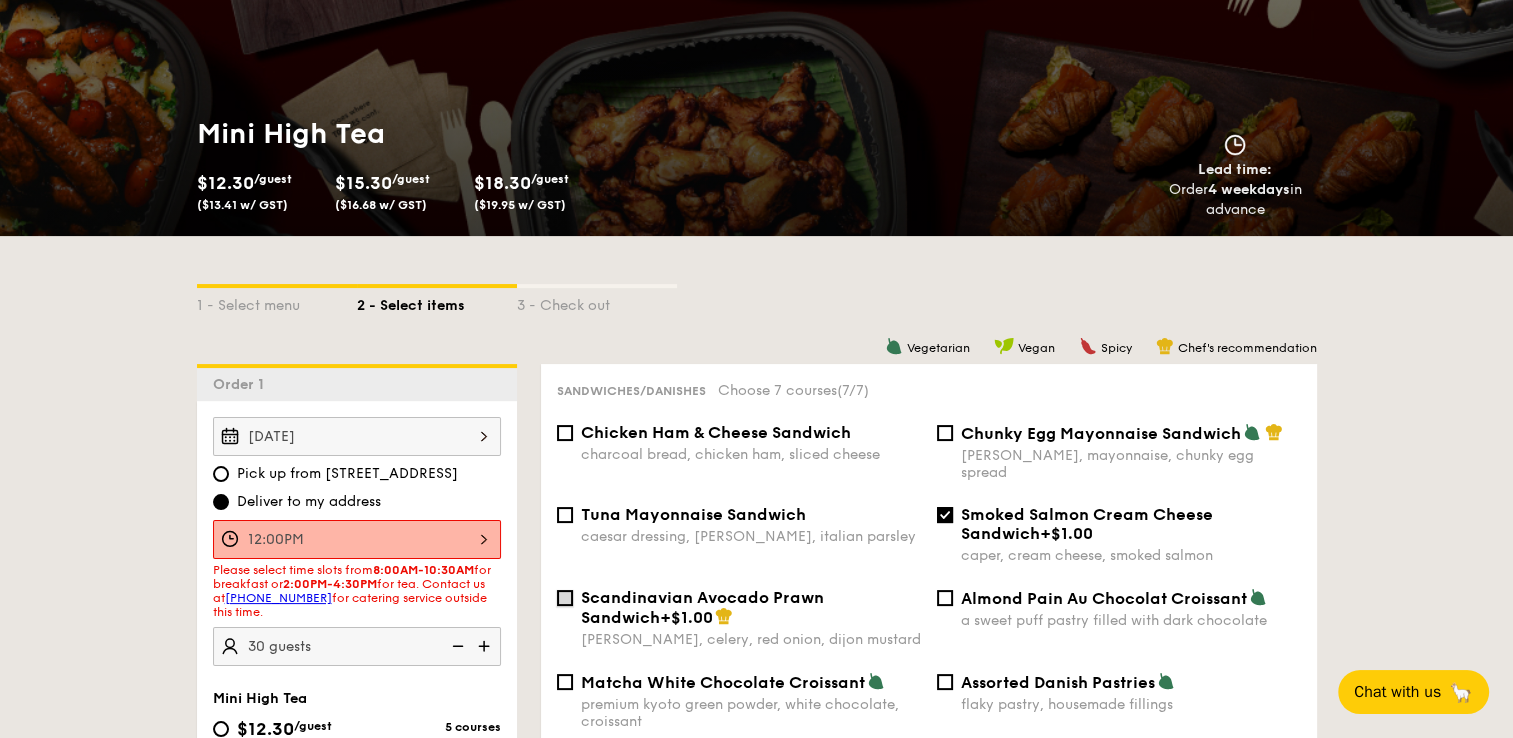 click on "Scandinavian Avocado Prawn Sandwich
+$1.00
[PERSON_NAME], celery, red onion, dijon mustard" at bounding box center [565, 598] 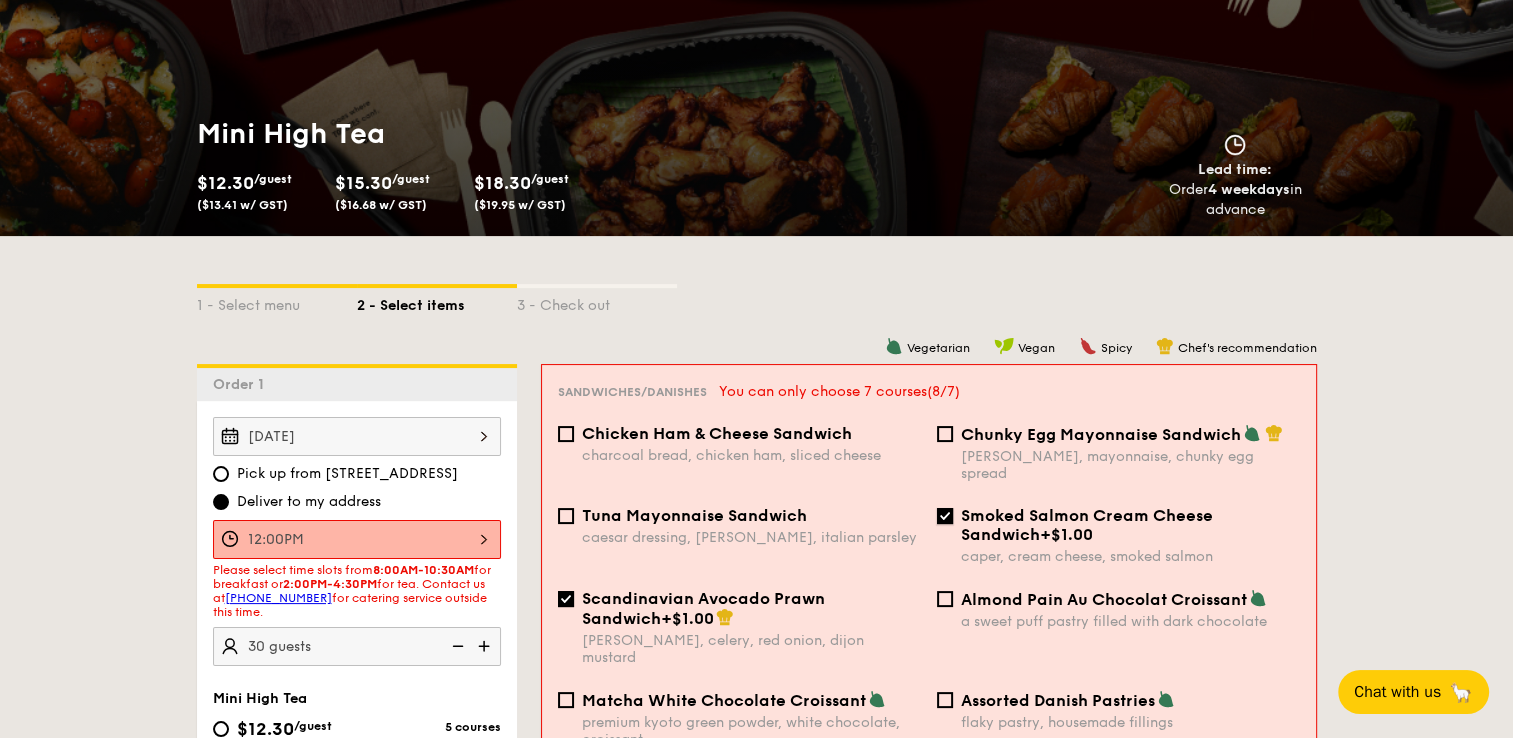 click on "Smoked Salmon Cream Cheese Sandwich
+$1.00
caper, cream cheese, smoked salmon" at bounding box center (945, 516) 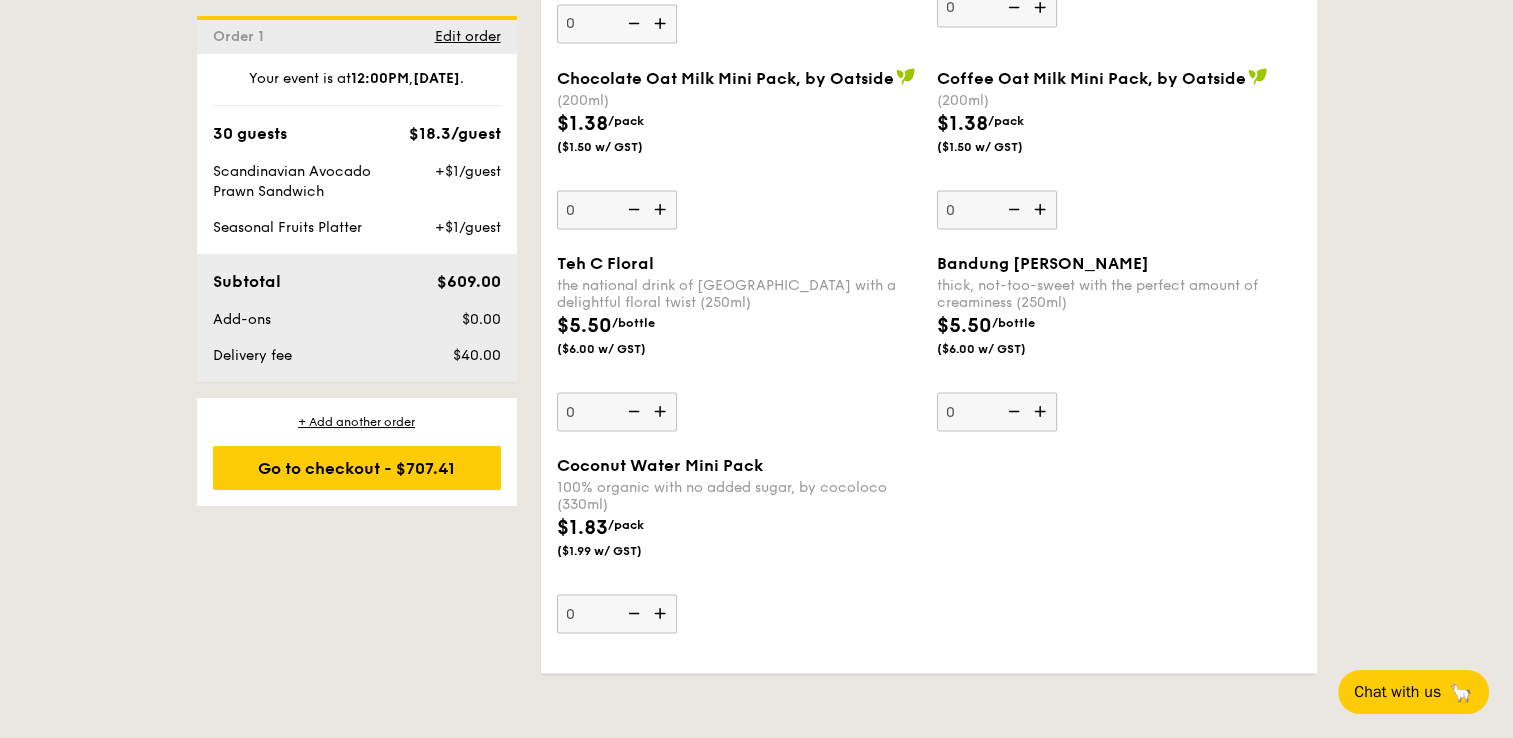scroll, scrollTop: 3700, scrollLeft: 0, axis: vertical 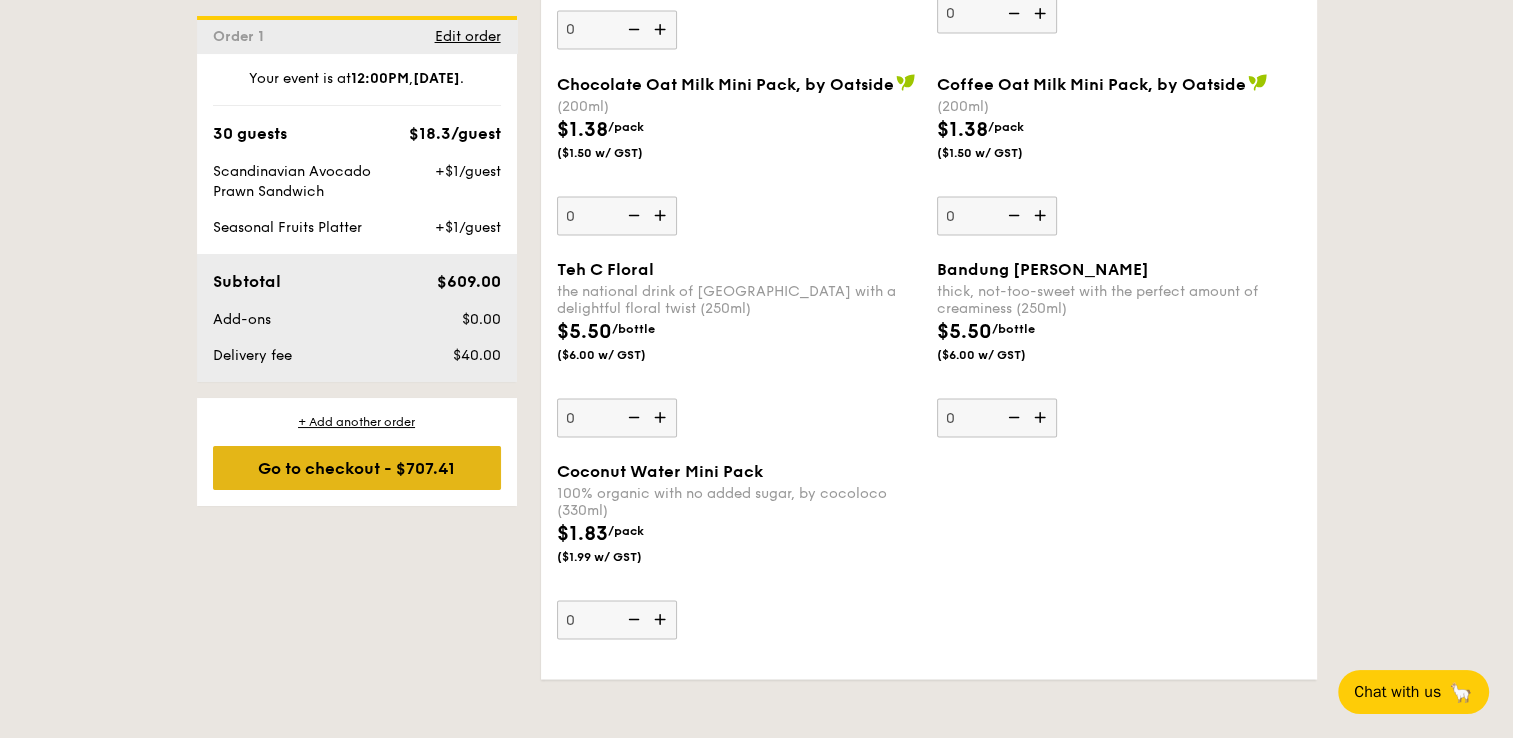 click on "Go to checkout
- $707.41" at bounding box center [357, 468] 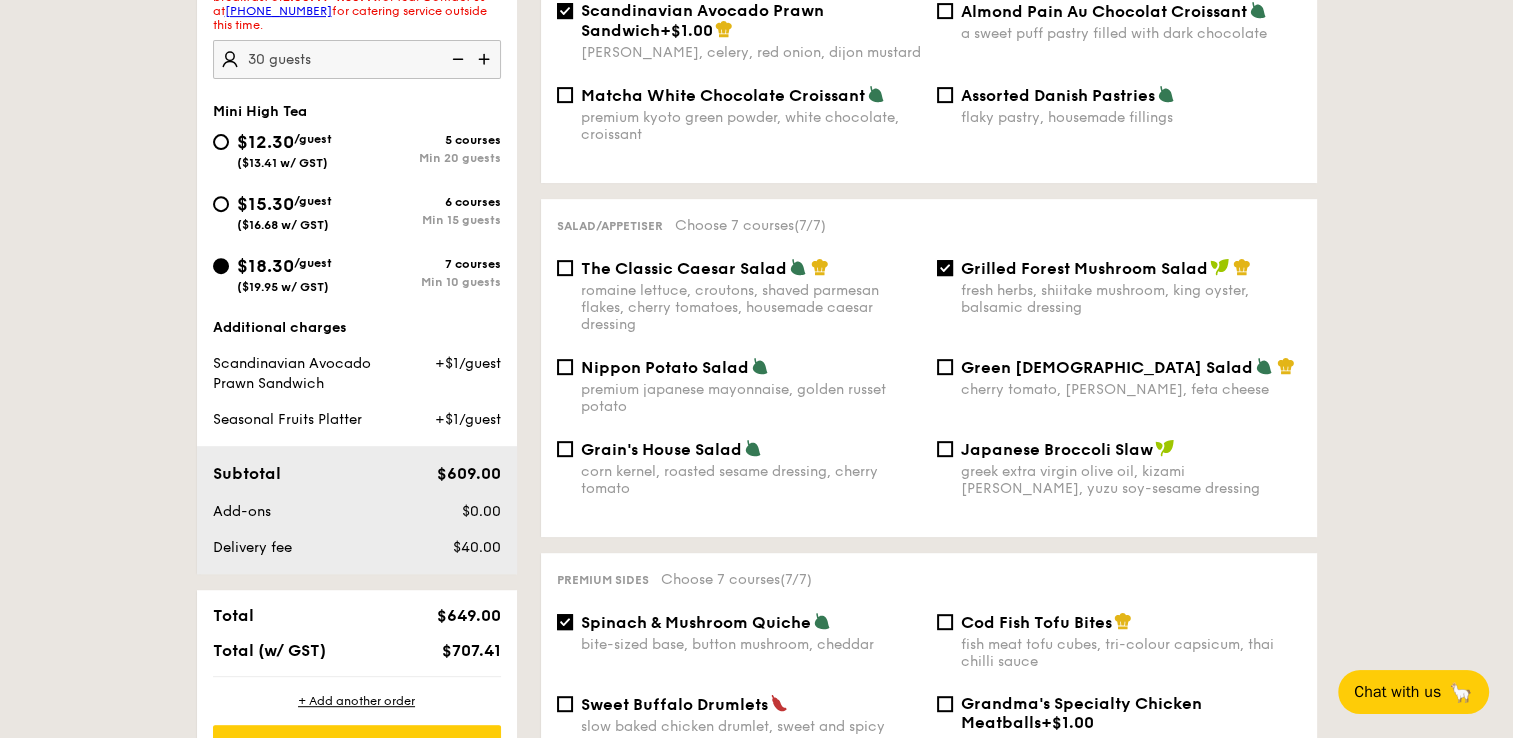 scroll, scrollTop: 534, scrollLeft: 0, axis: vertical 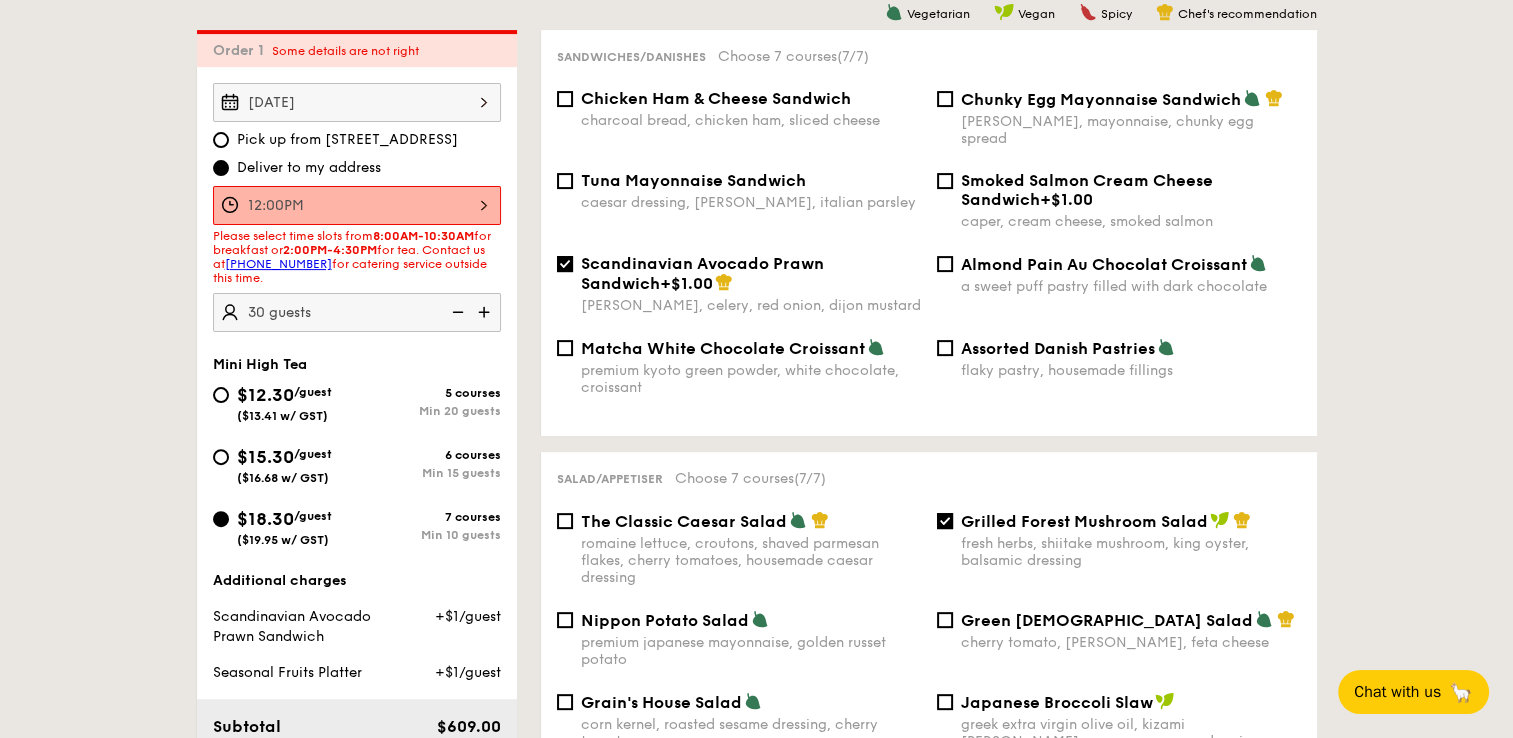 click on "12:00PM" at bounding box center [357, 205] 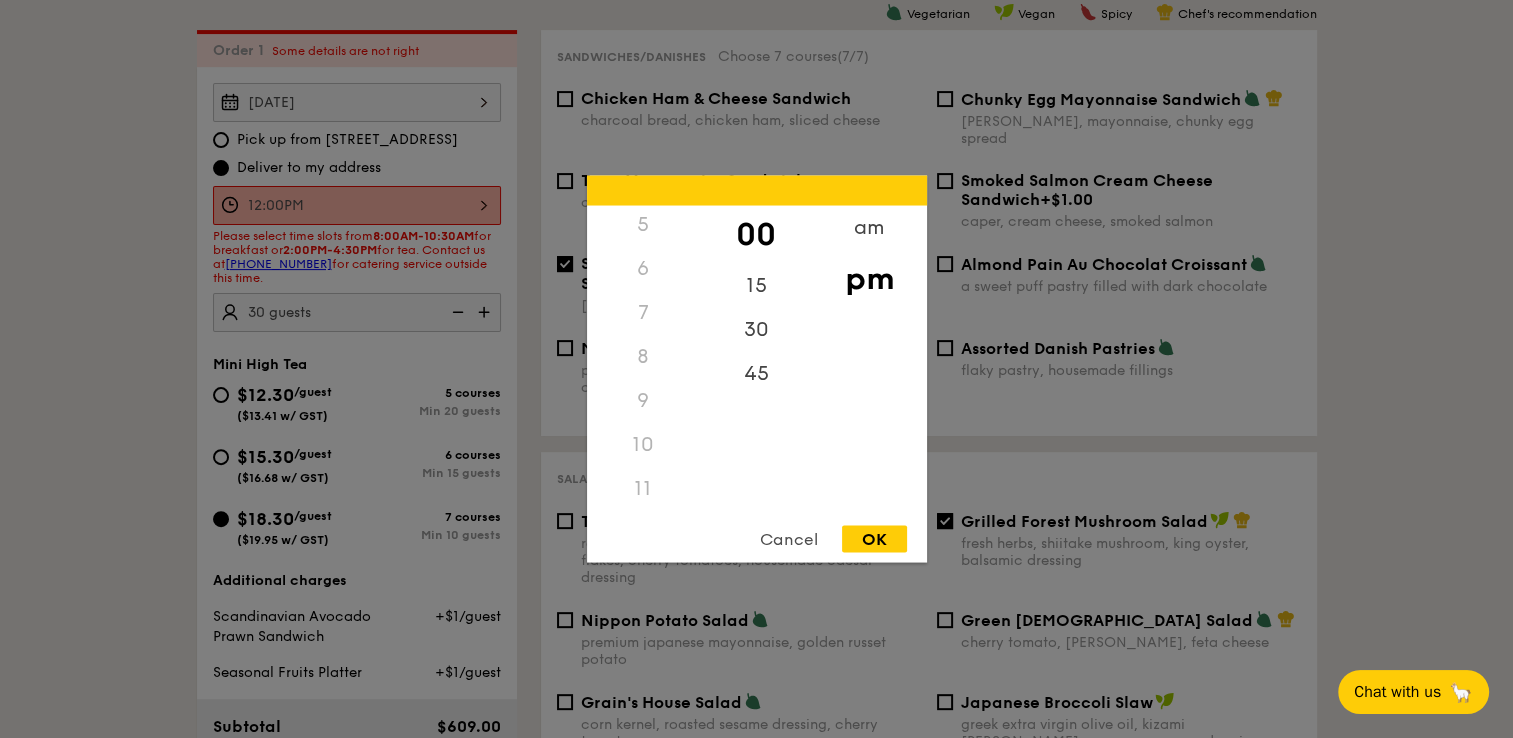scroll, scrollTop: 237, scrollLeft: 0, axis: vertical 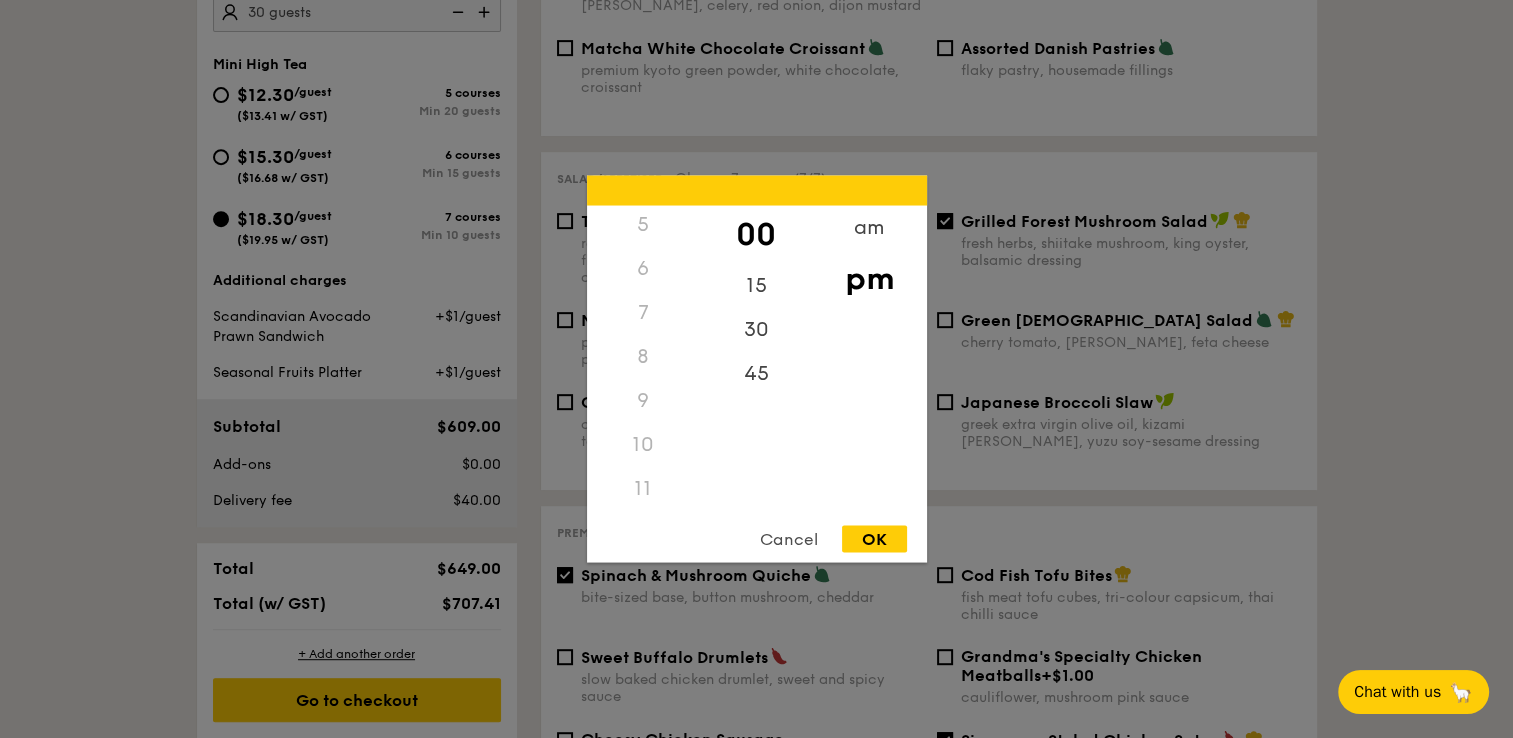 click on "11" at bounding box center (643, 489) 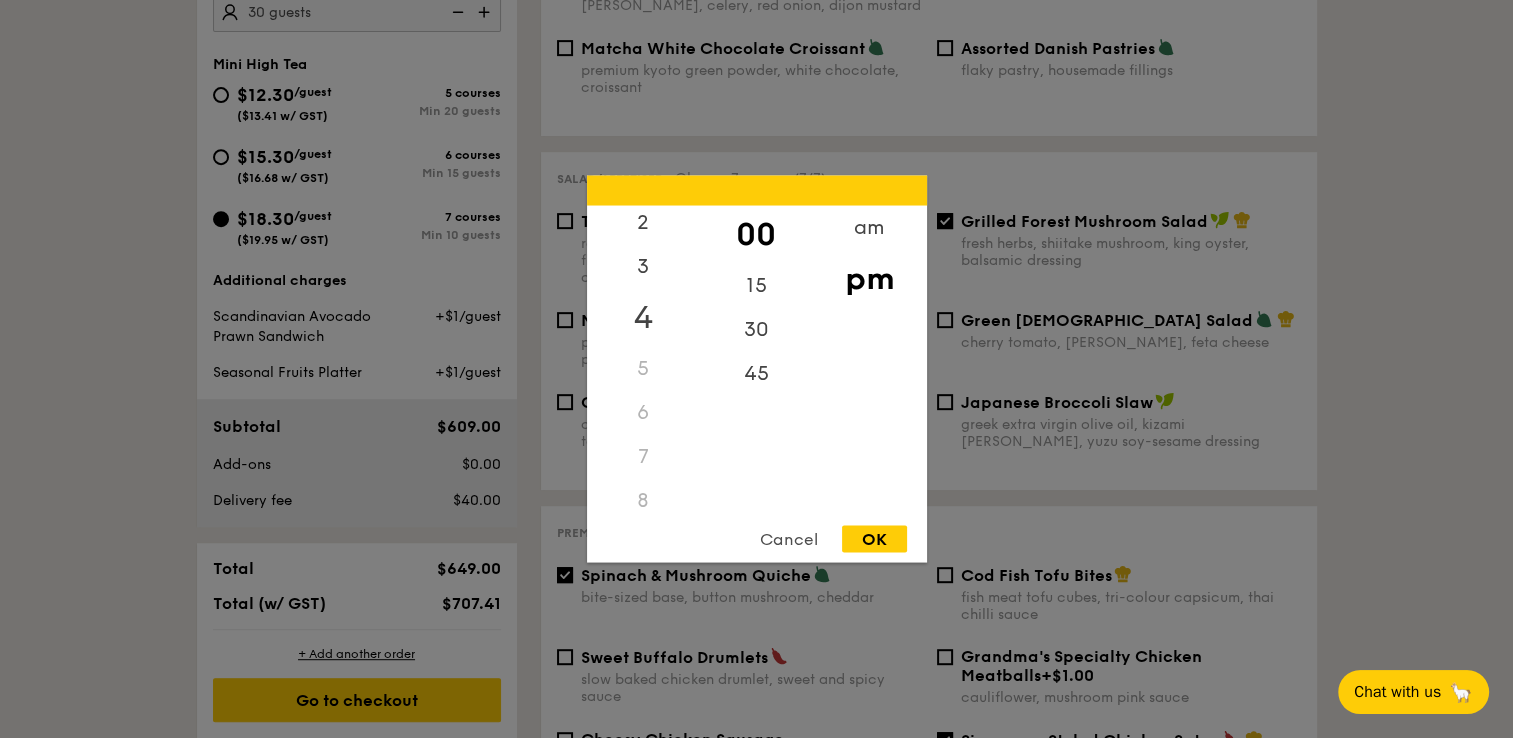 scroll, scrollTop: 0, scrollLeft: 0, axis: both 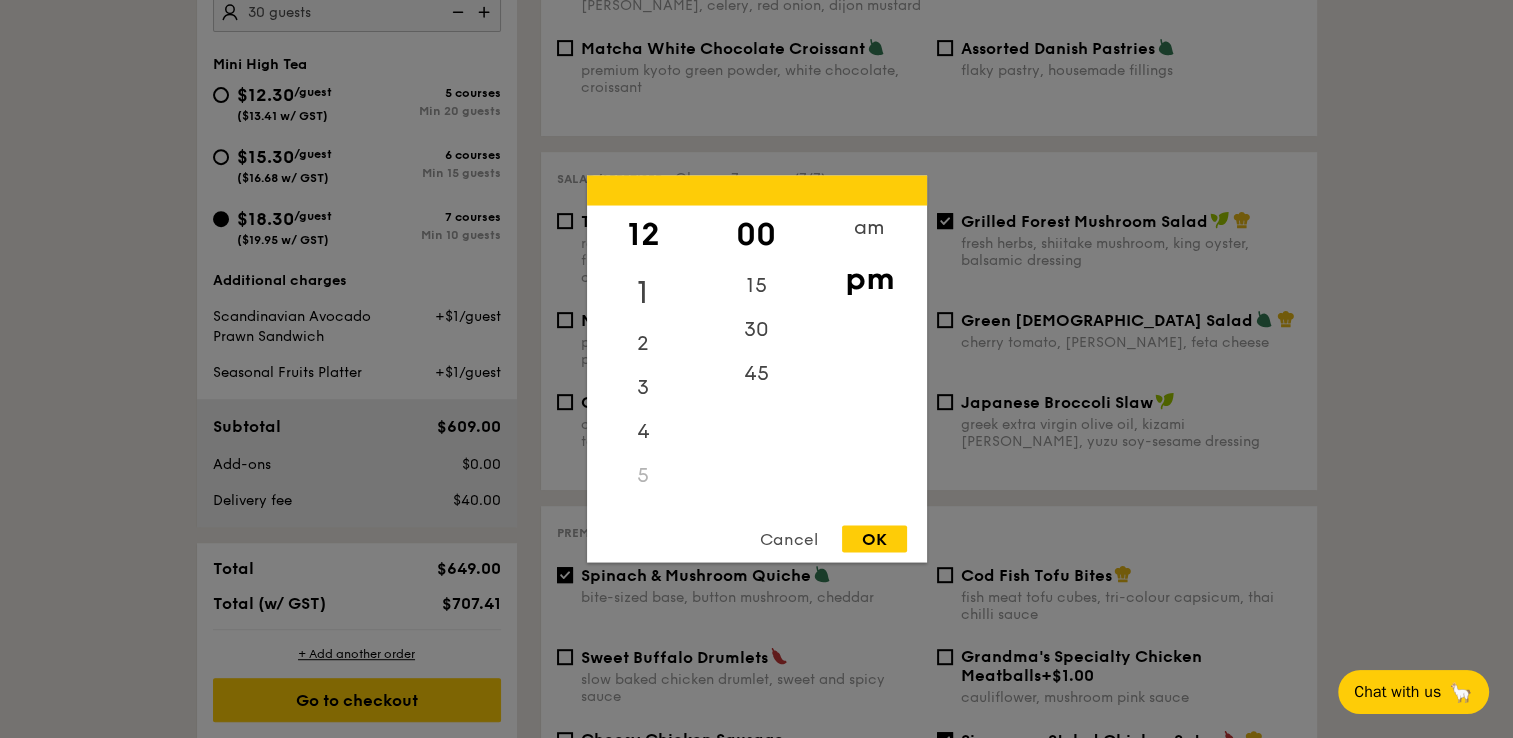 click on "1" at bounding box center [643, 293] 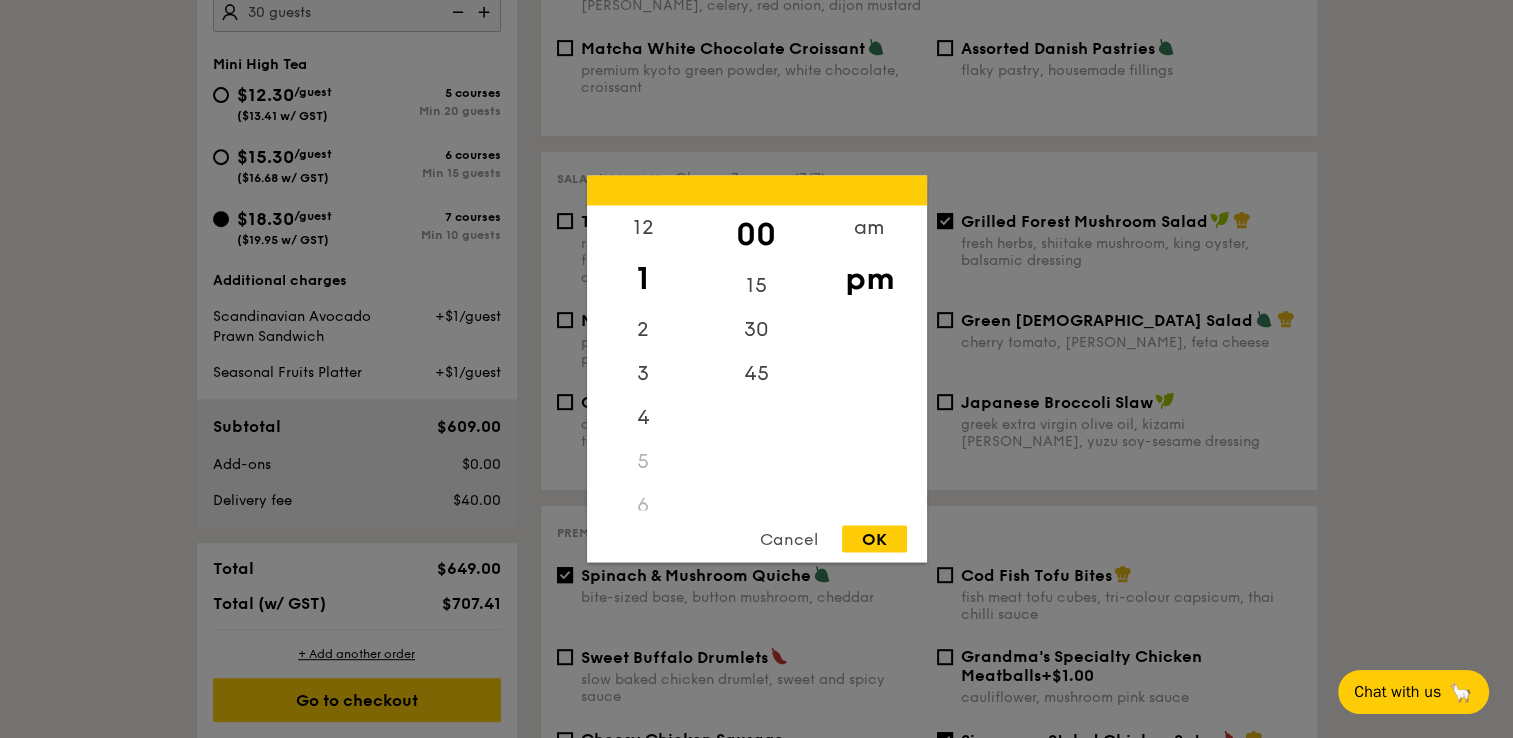 click on "OK" at bounding box center (874, 539) 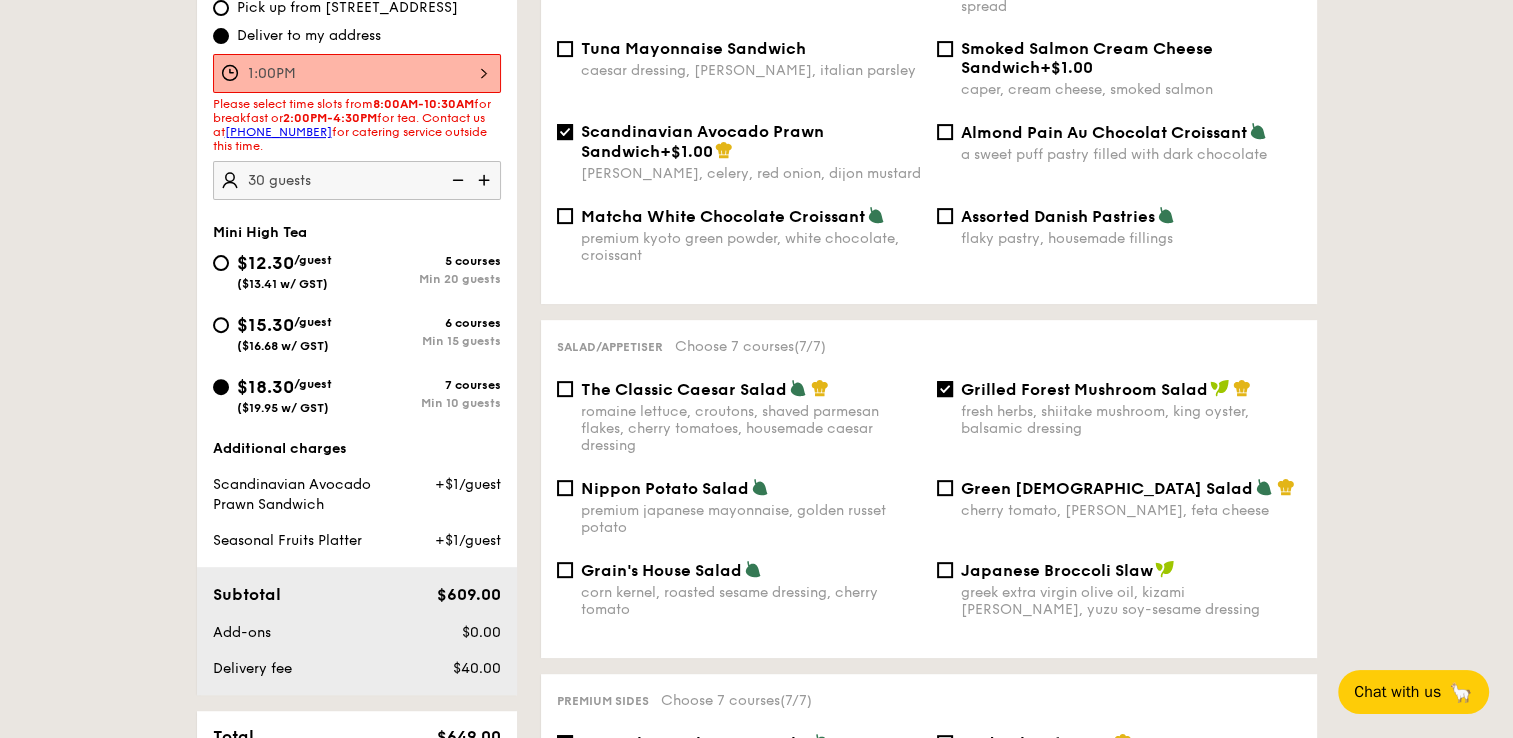 scroll, scrollTop: 334, scrollLeft: 0, axis: vertical 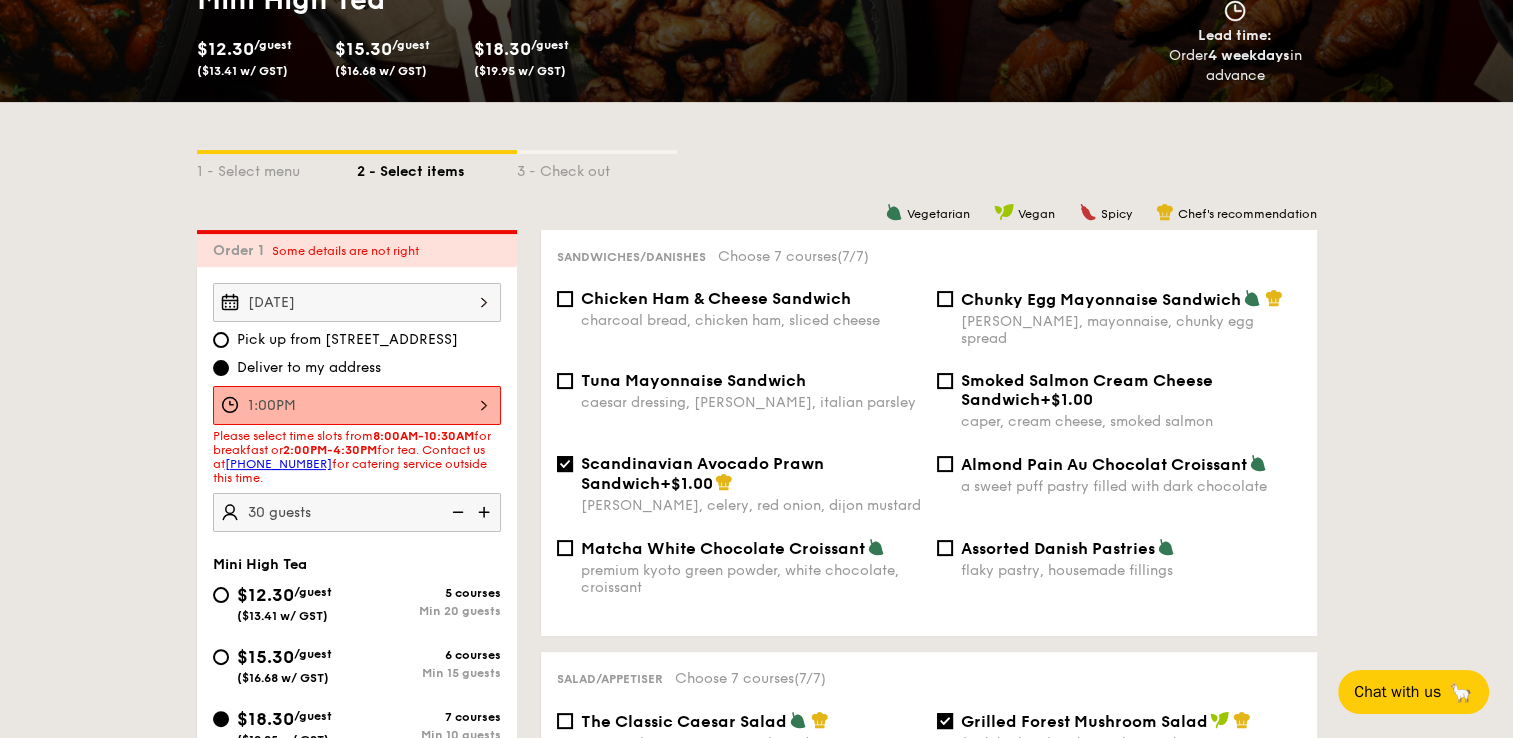 click on "1:00PM" at bounding box center (357, 405) 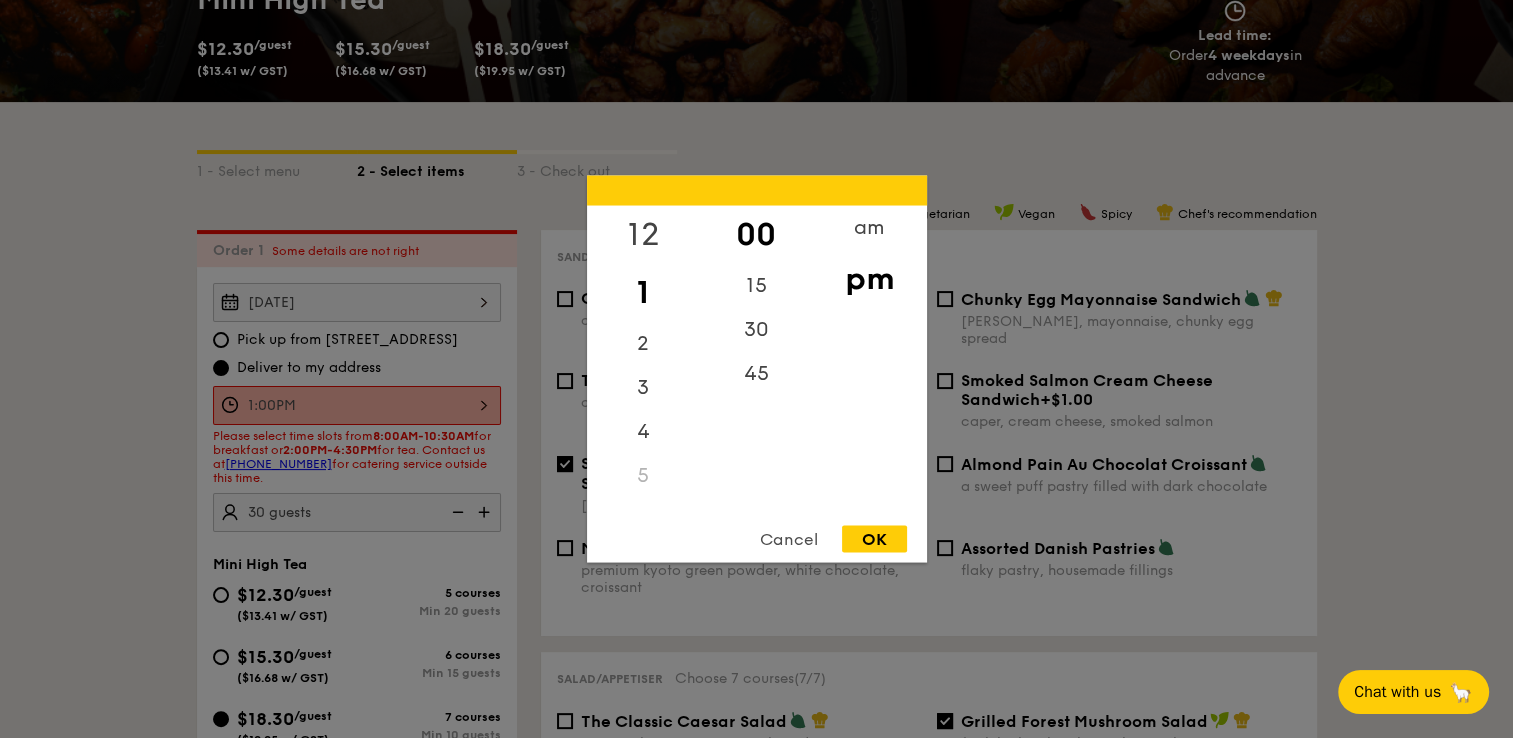 click on "12" at bounding box center (643, 235) 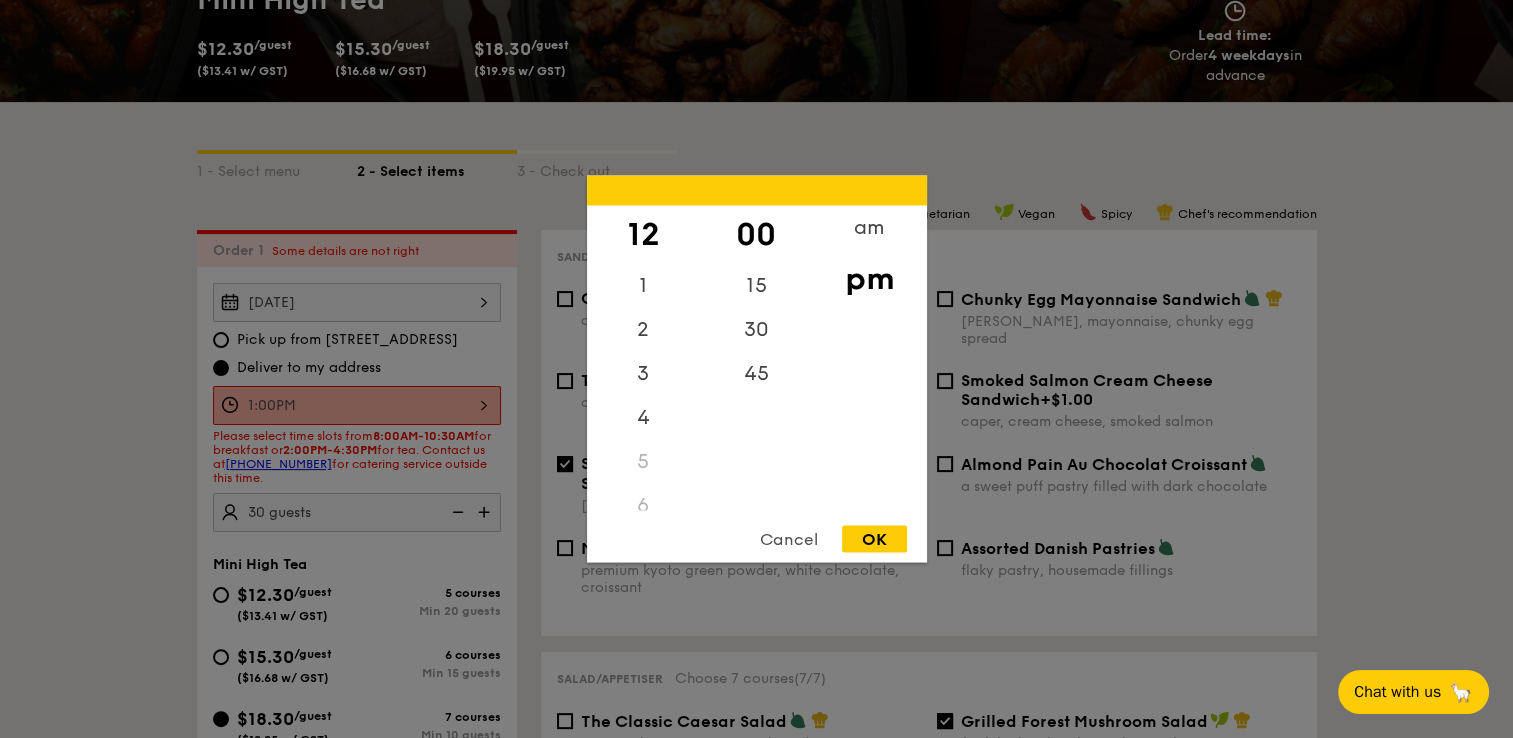 click on "OK" at bounding box center [874, 539] 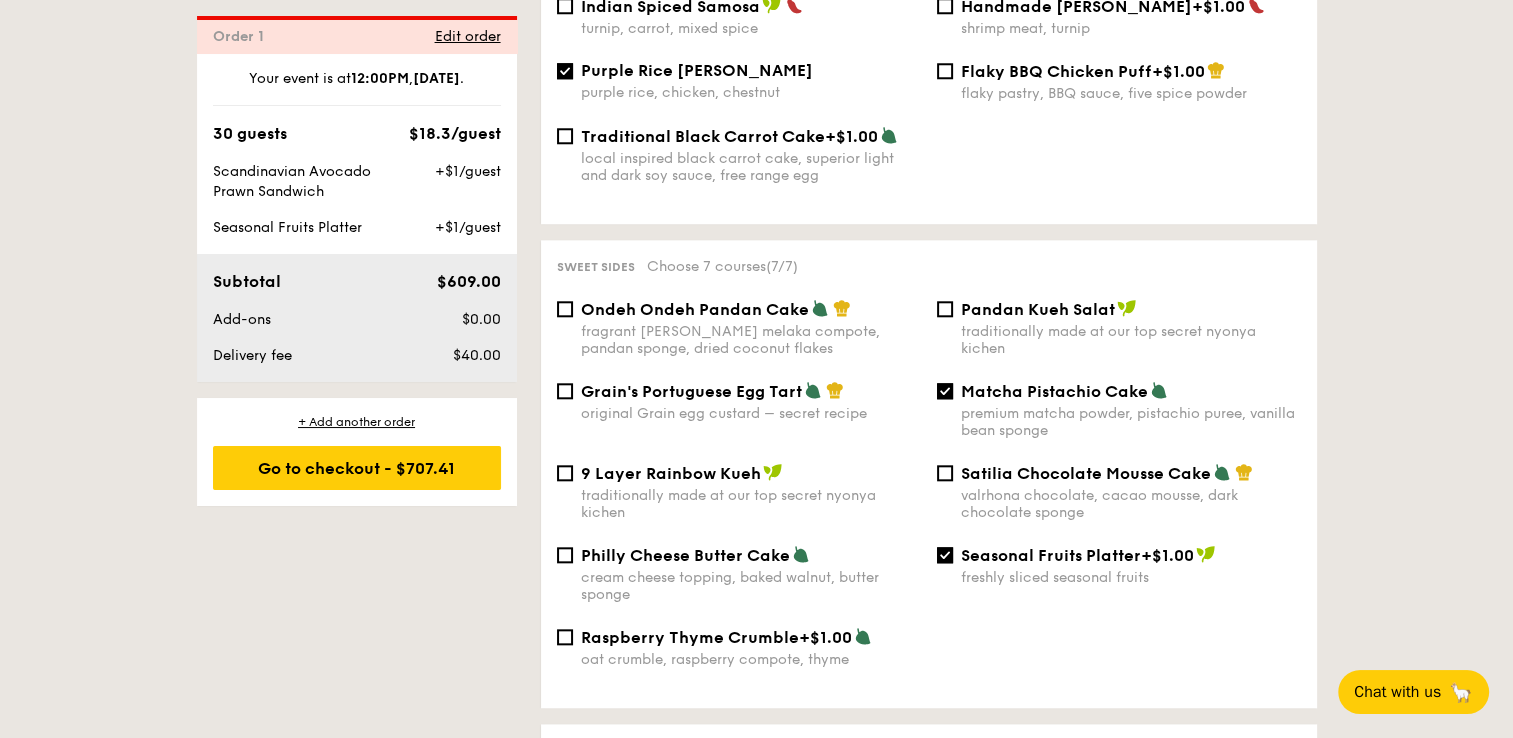 scroll, scrollTop: 2016, scrollLeft: 0, axis: vertical 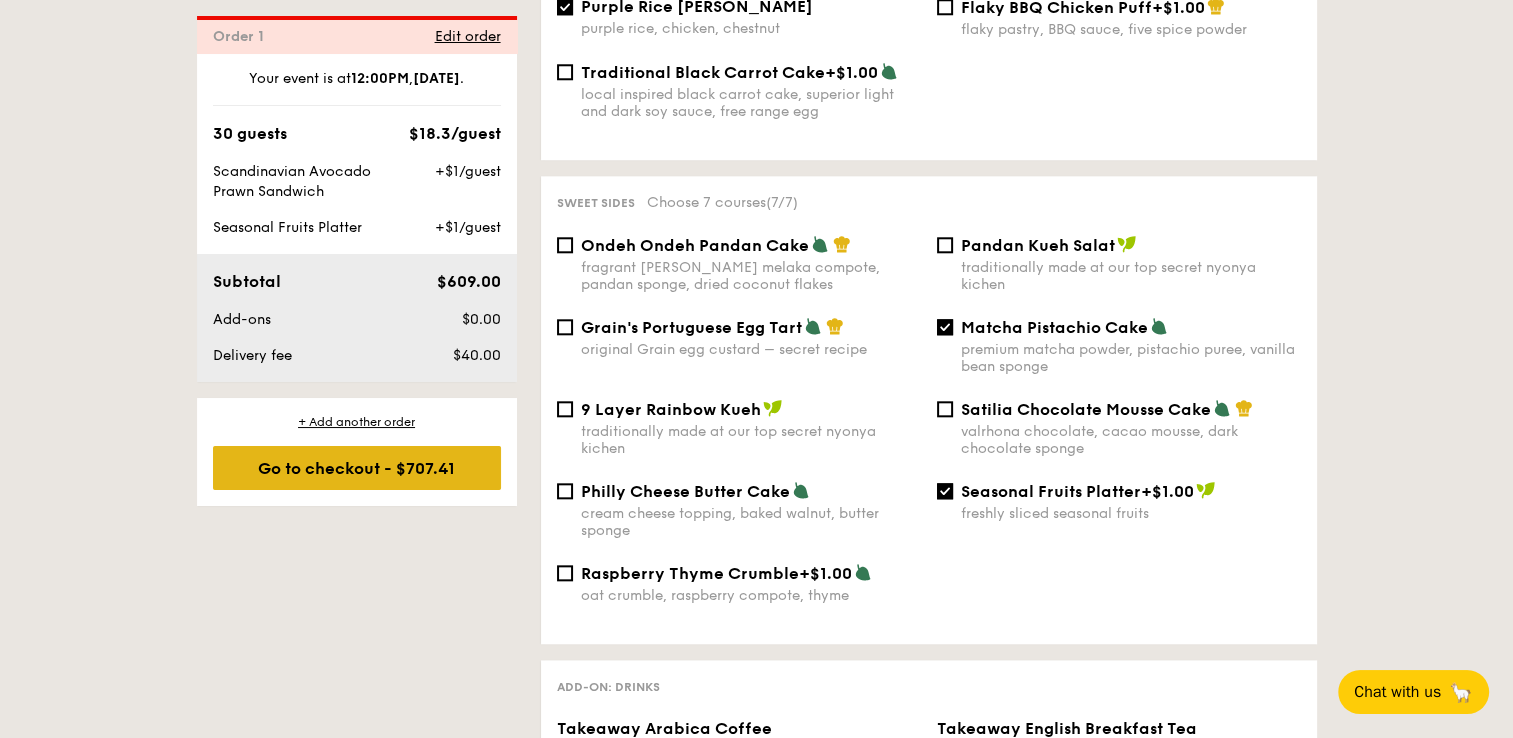 click on "Go to checkout
- $707.41" at bounding box center (357, 468) 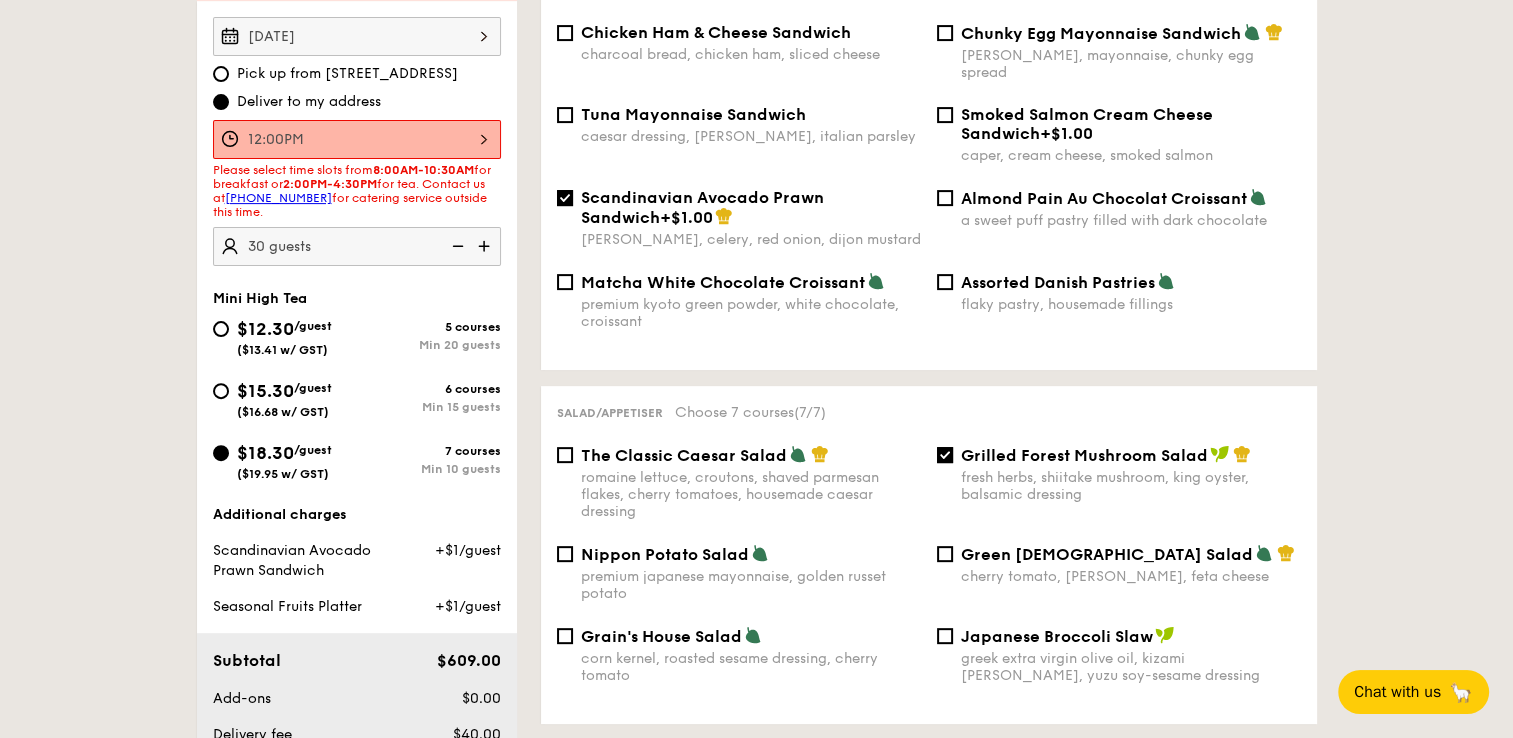 scroll, scrollTop: 534, scrollLeft: 0, axis: vertical 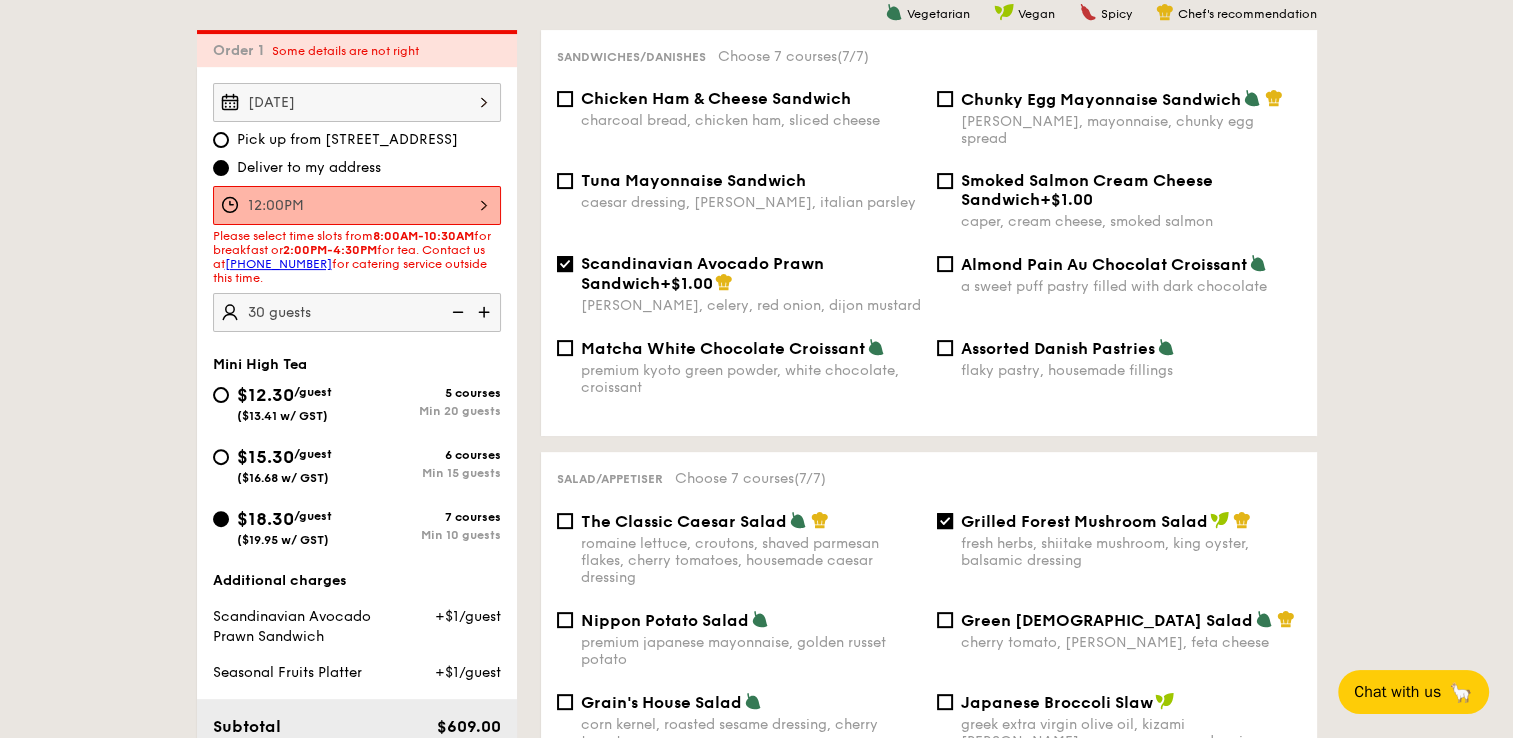 click on "12:00PM" at bounding box center (357, 205) 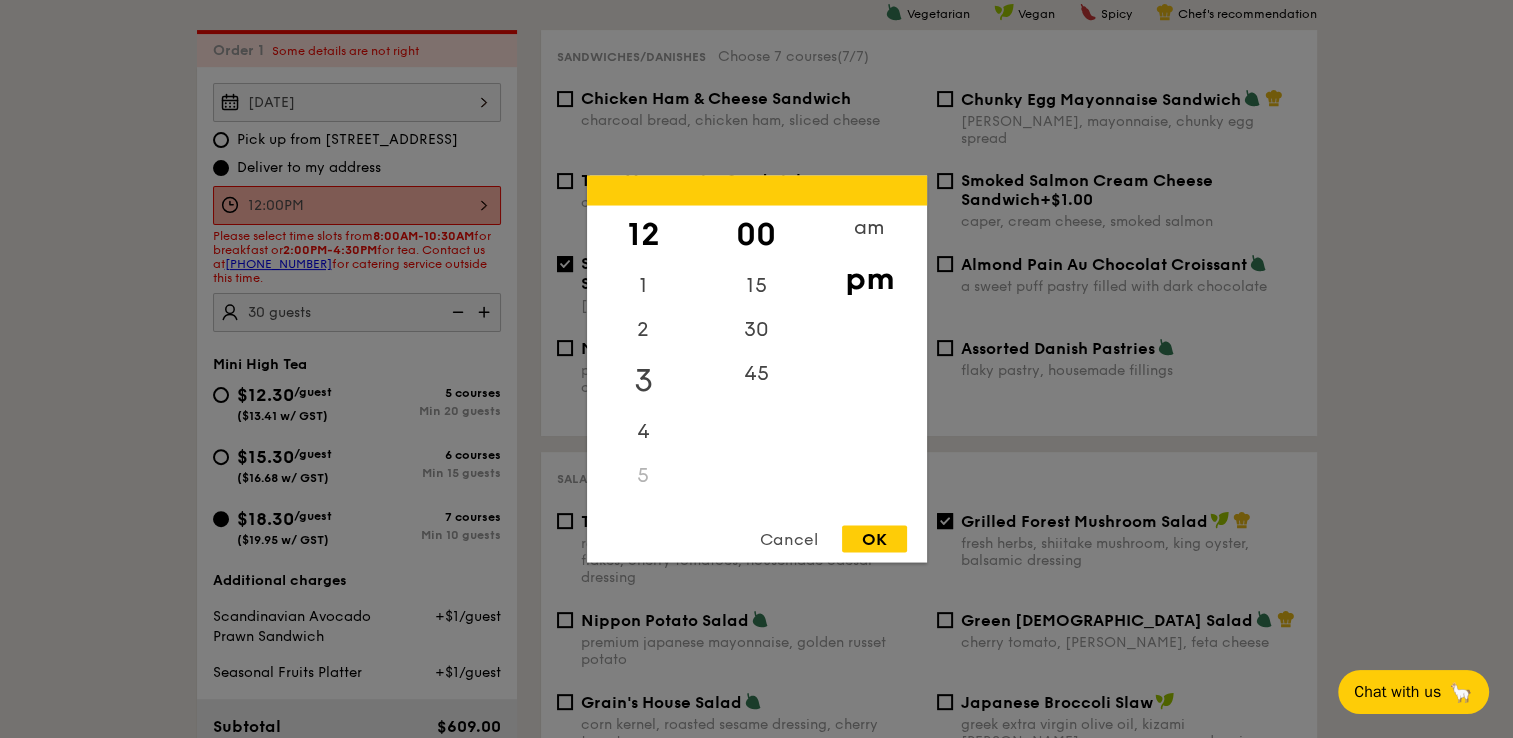 click on "3" at bounding box center [643, 381] 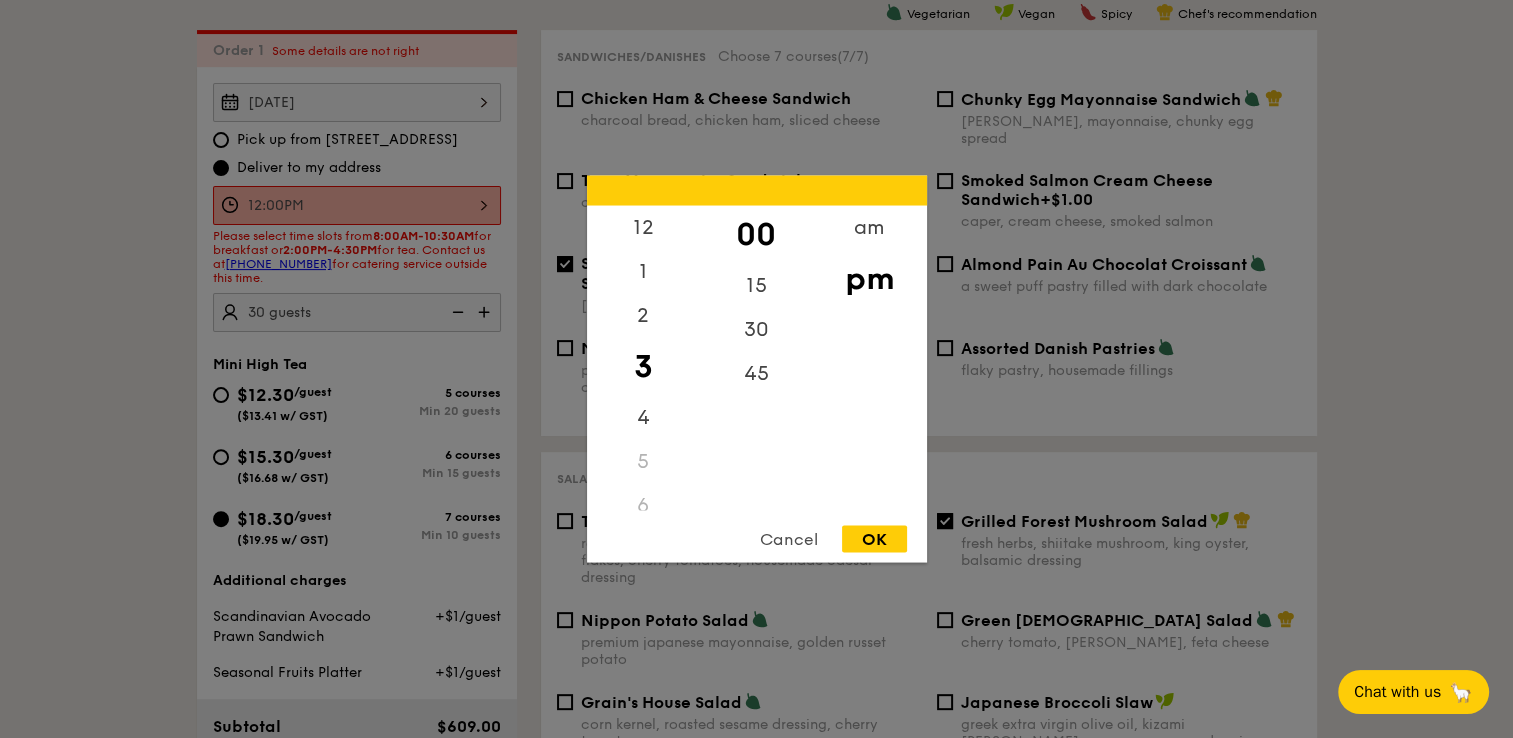 click on "OK" at bounding box center (874, 539) 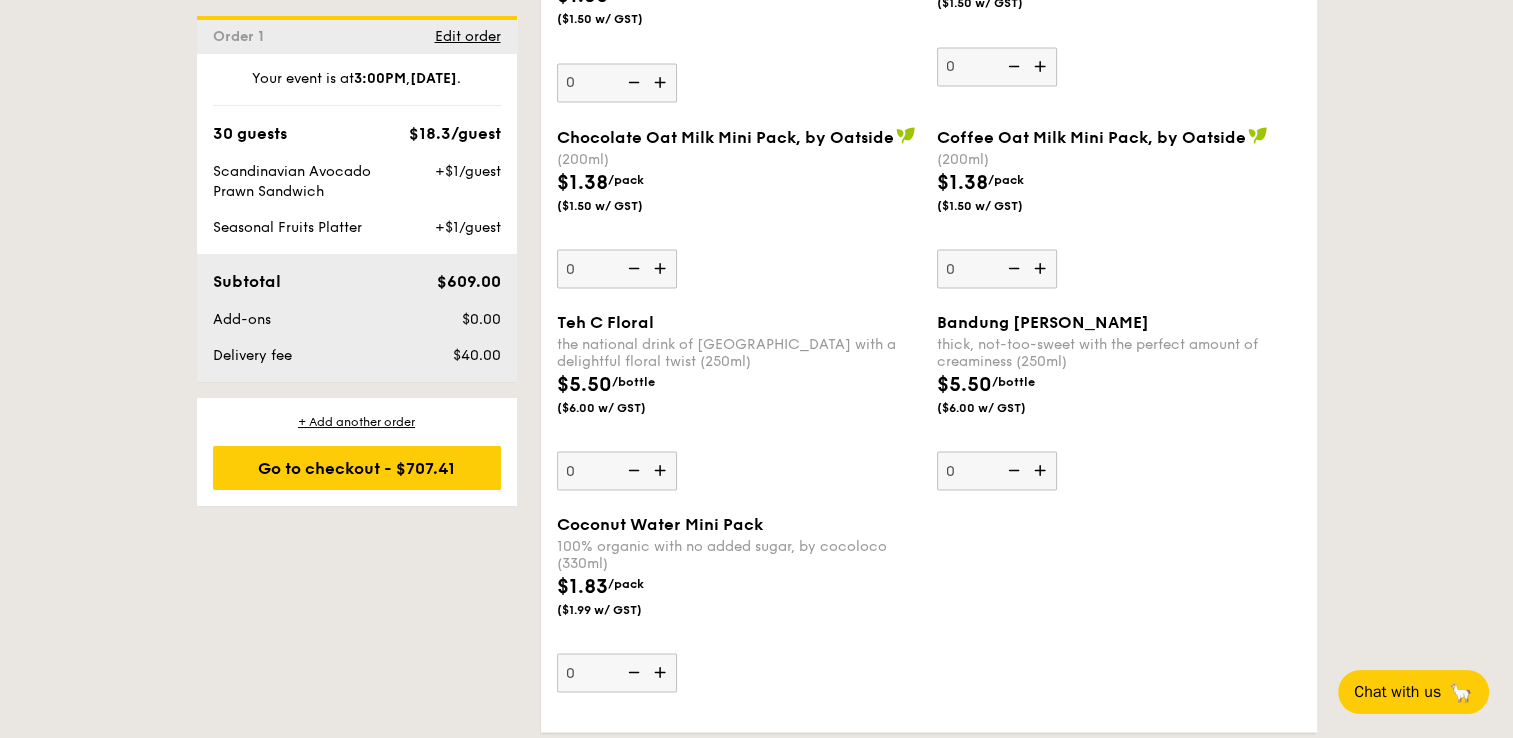 scroll, scrollTop: 3634, scrollLeft: 0, axis: vertical 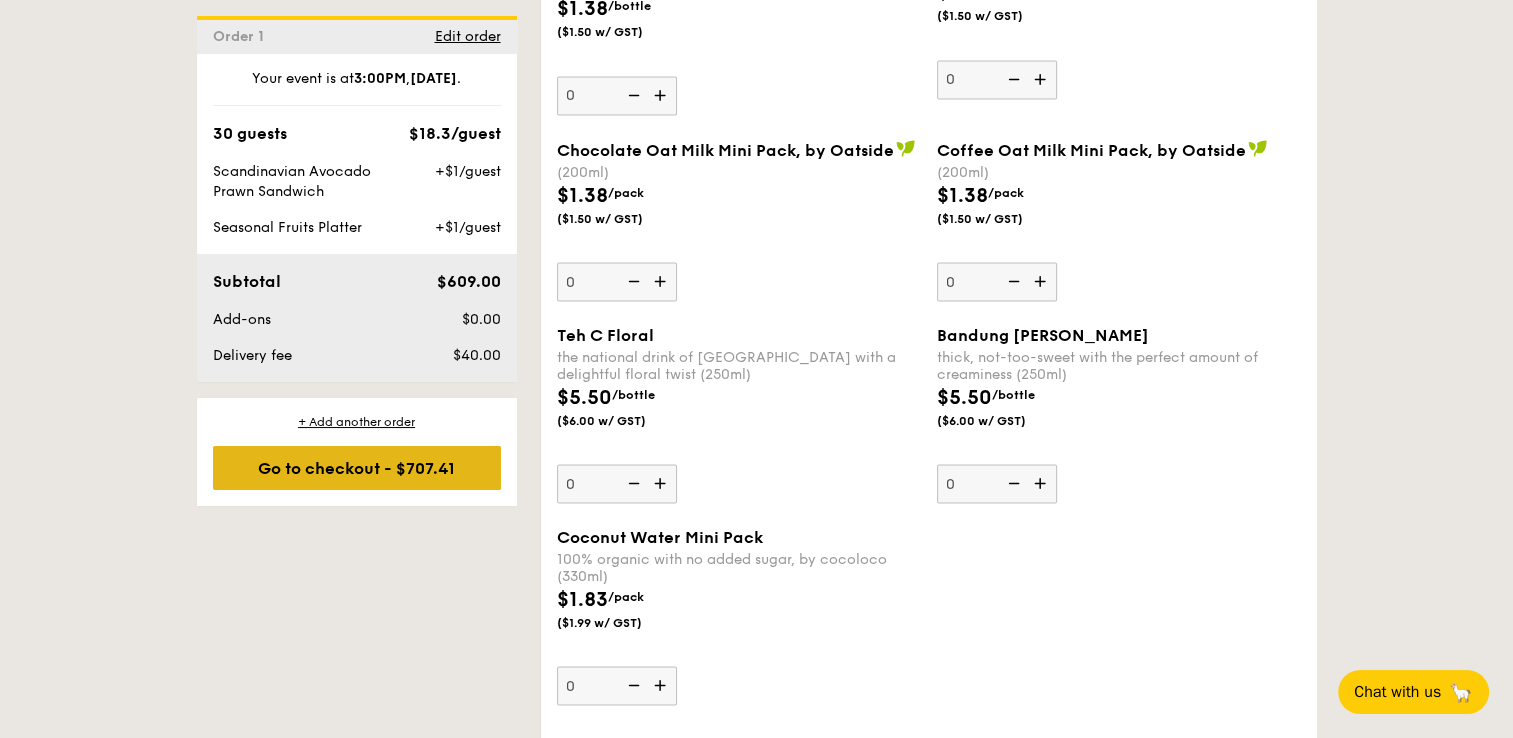 click on "Go to checkout
- $707.41" at bounding box center (357, 468) 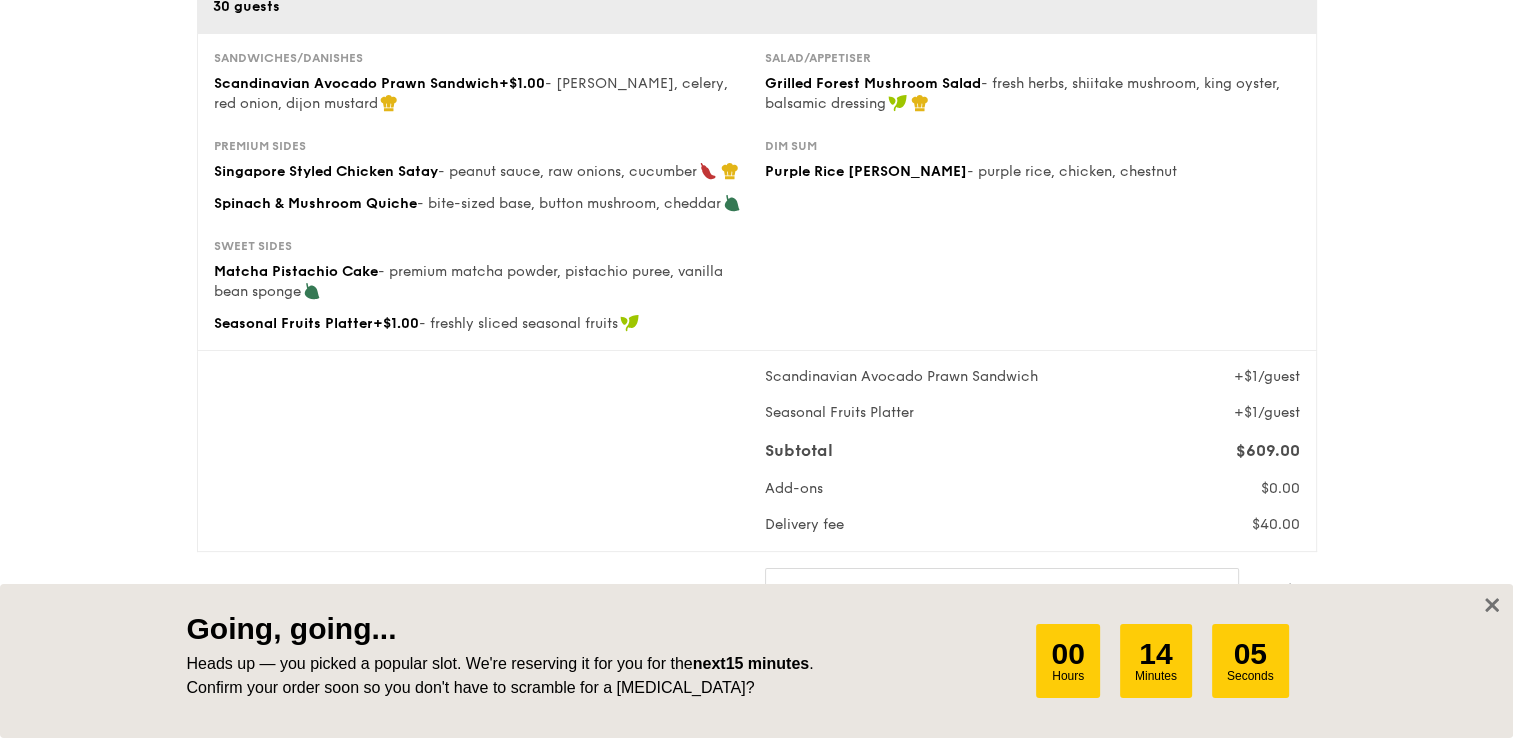 scroll, scrollTop: 100, scrollLeft: 0, axis: vertical 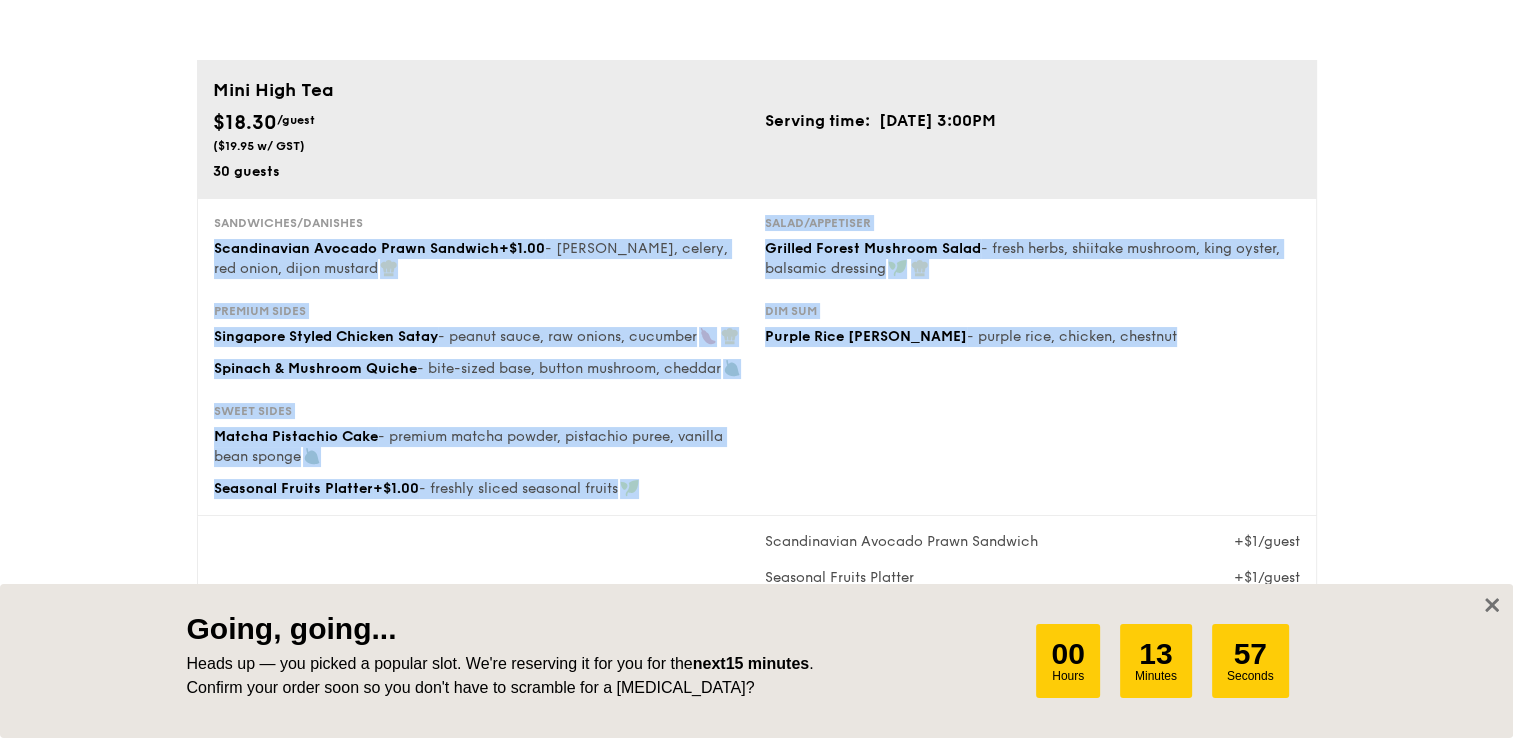 drag, startPoint x: 214, startPoint y: 246, endPoint x: 1219, endPoint y: 498, distance: 1036.1124 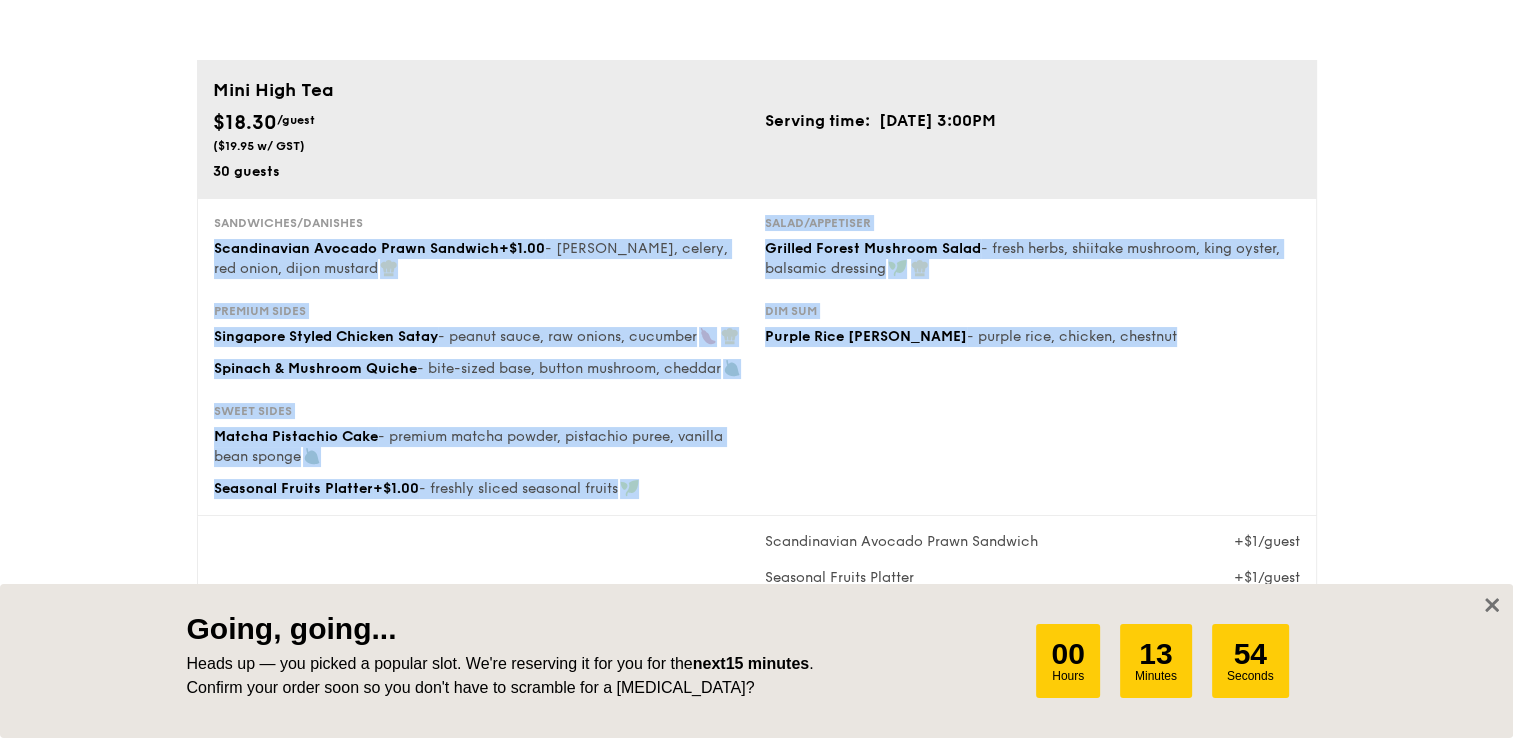 copy on "Scandinavian Avocado Prawn Sandwich
+$1.00
- [PERSON_NAME], celery, red onion, dijon mustard
Salad/Appetiser
Grilled Forest Mushroom Salad - fresh herbs, shiitake mushroom, king oyster, balsamic dressing
Premium sides
Singapore Styled Chicken Satay - peanut sauce, raw onions, cucumber Spinach & Mushroom Quiche - bite-sized base, button mushroom, cheddar
Dim sum
Purple Rice Loh Mai Kai  - purple rice, chicken, chestnut
Sweet sides
Matcha Pistachio Cake - premium matcha powder, pistachio puree, vanilla bean sponge Seasonal Fruits Platter
+$1.00
- freshly sliced seasonal fruits" 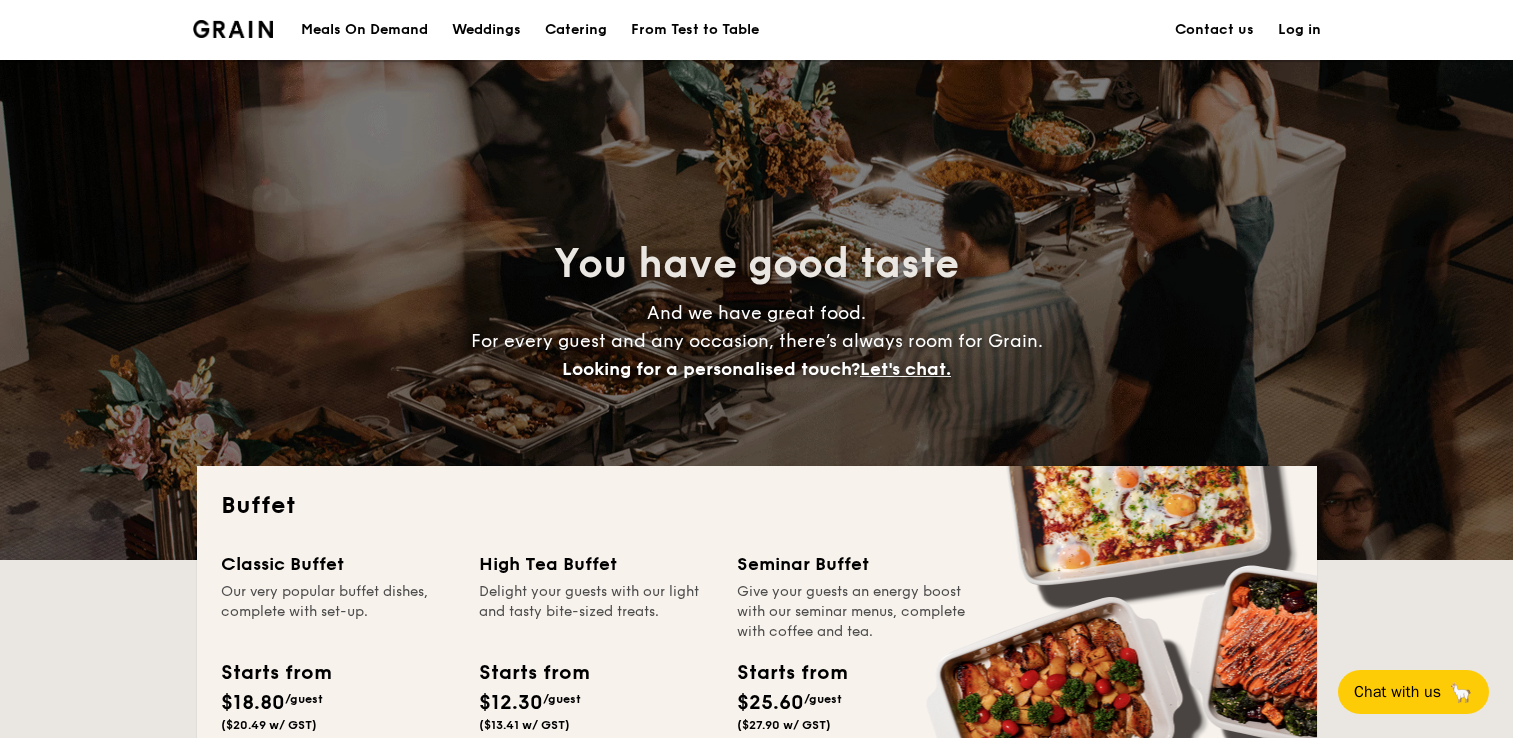 scroll, scrollTop: 0, scrollLeft: 0, axis: both 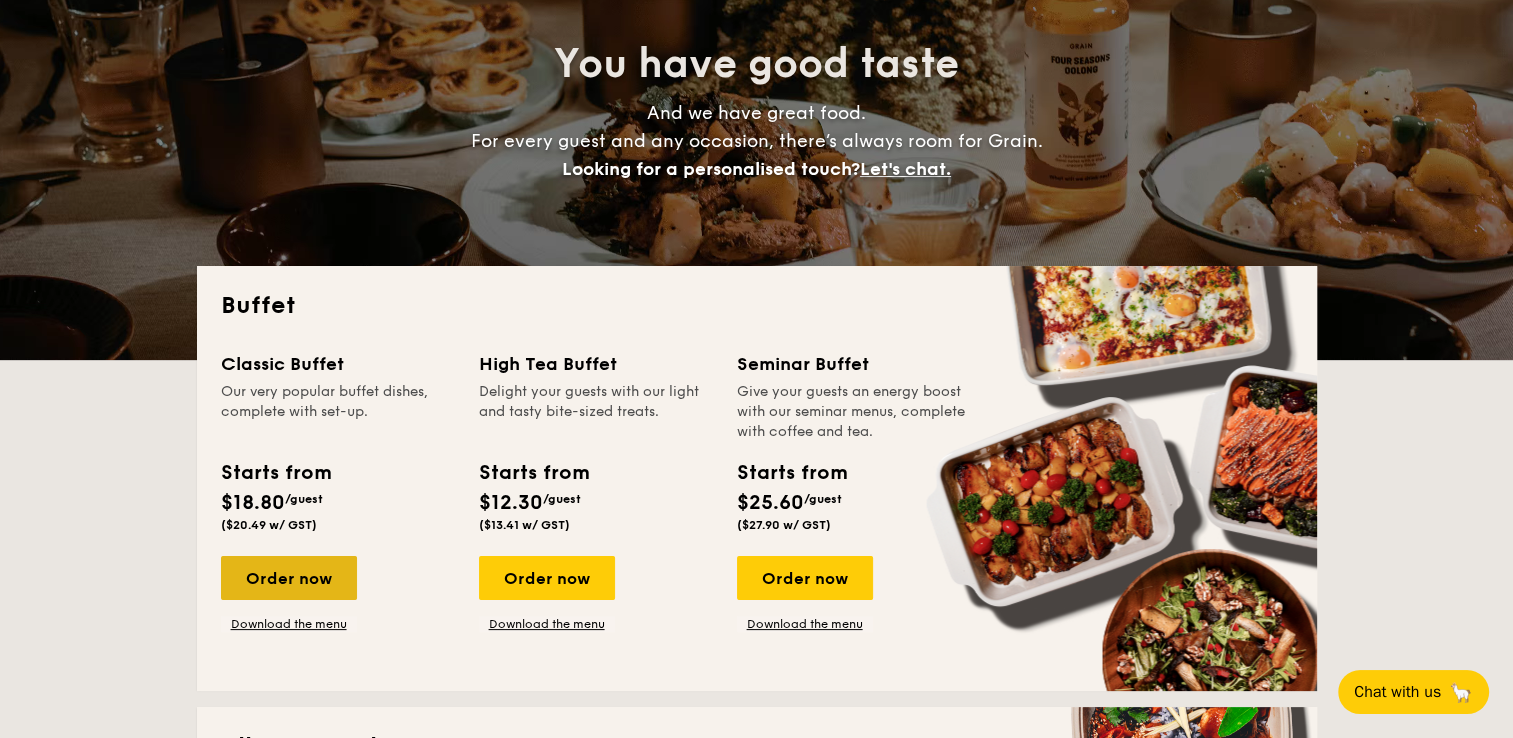 click on "Order now" at bounding box center (289, 578) 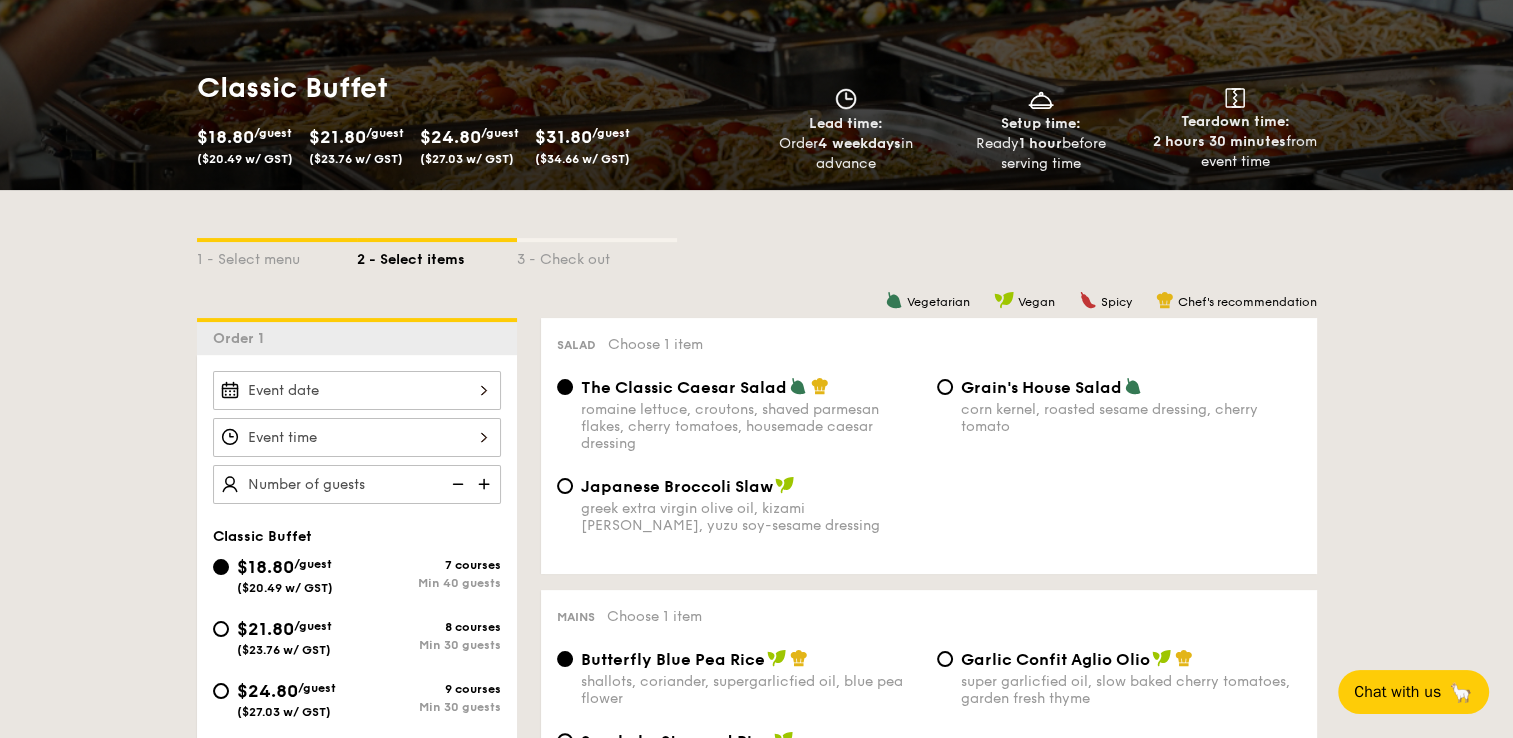 scroll, scrollTop: 300, scrollLeft: 0, axis: vertical 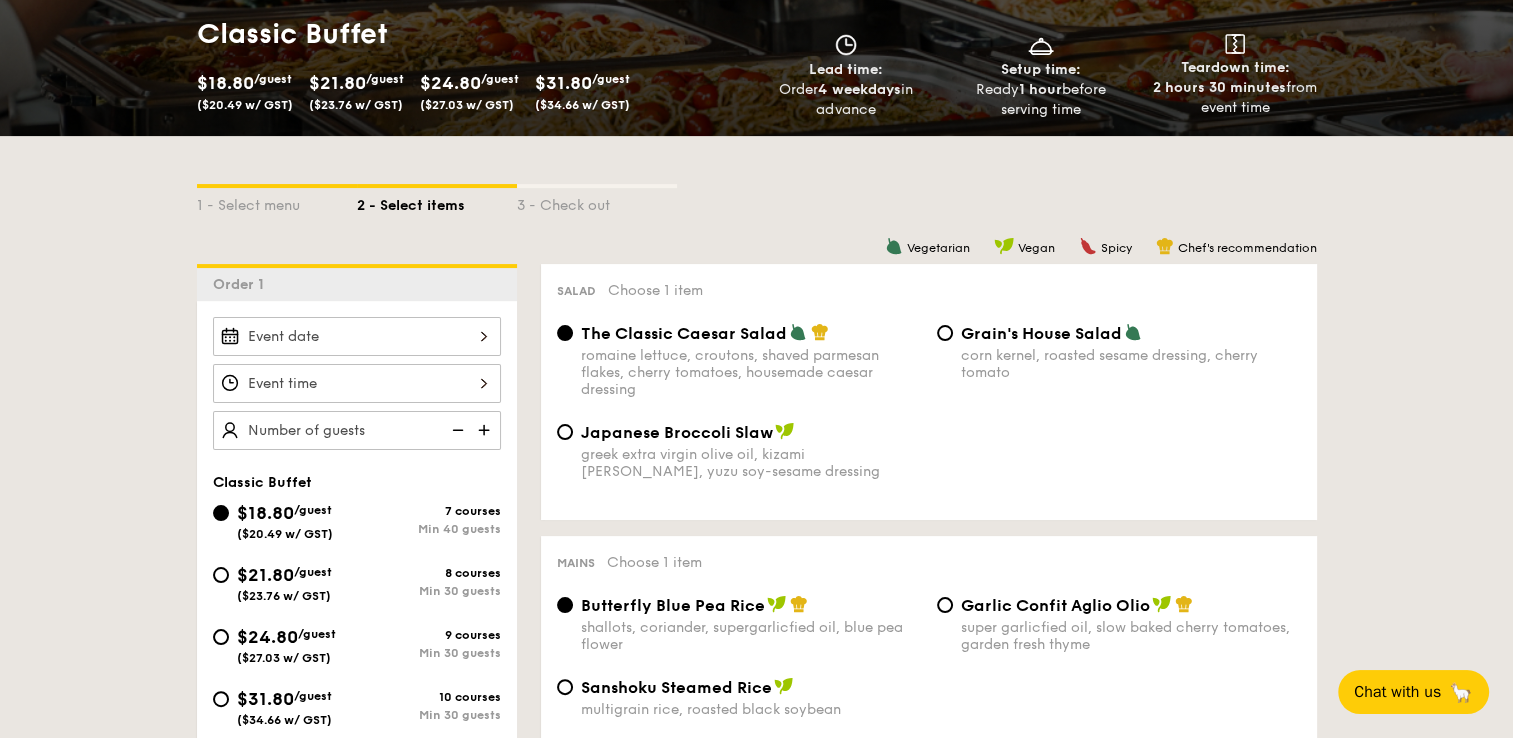 click on "$31.80" at bounding box center (265, 699) 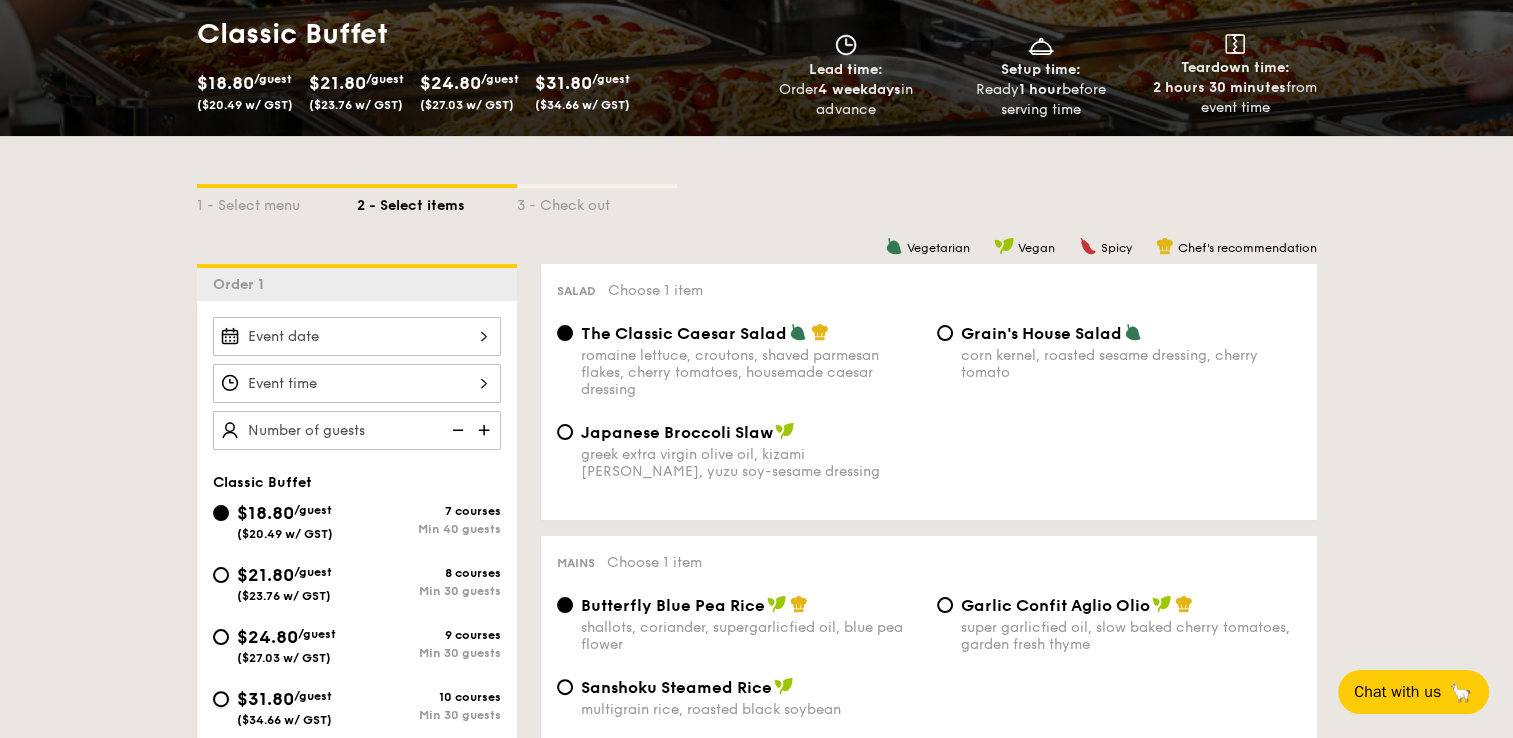 click on "$31.80
/guest
($34.66 w/ GST)
10 courses
Min 30 guests" at bounding box center [221, 699] 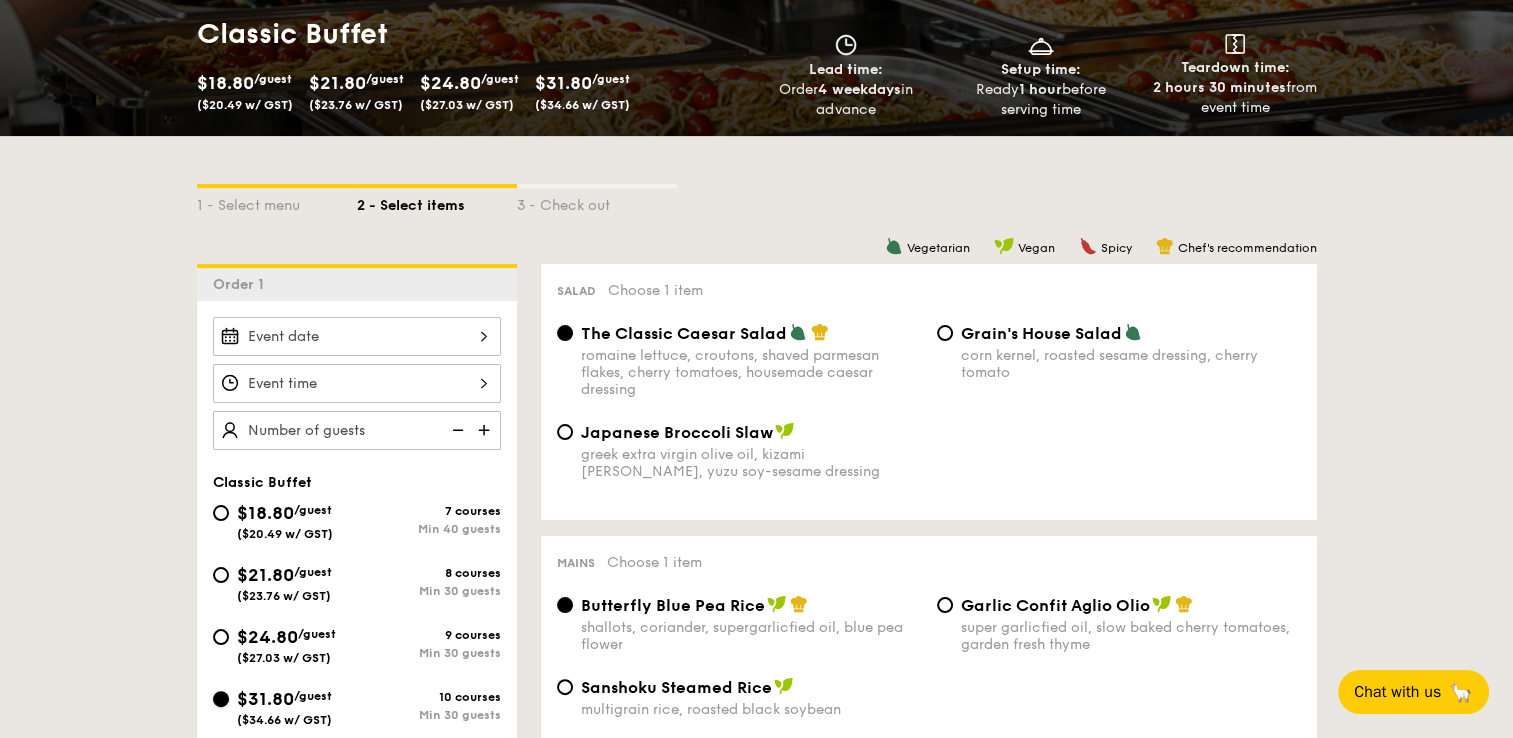 radio on "true" 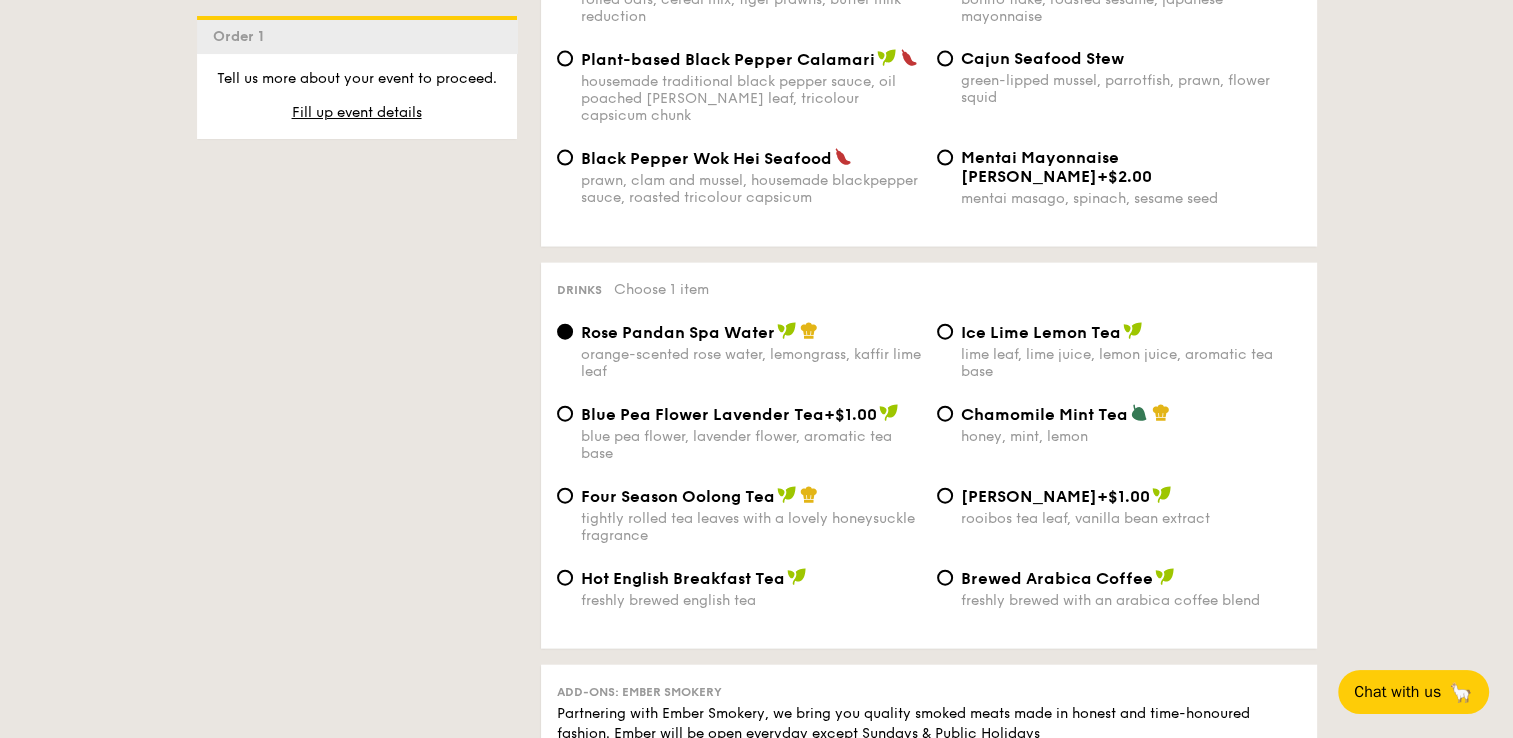 scroll, scrollTop: 4500, scrollLeft: 0, axis: vertical 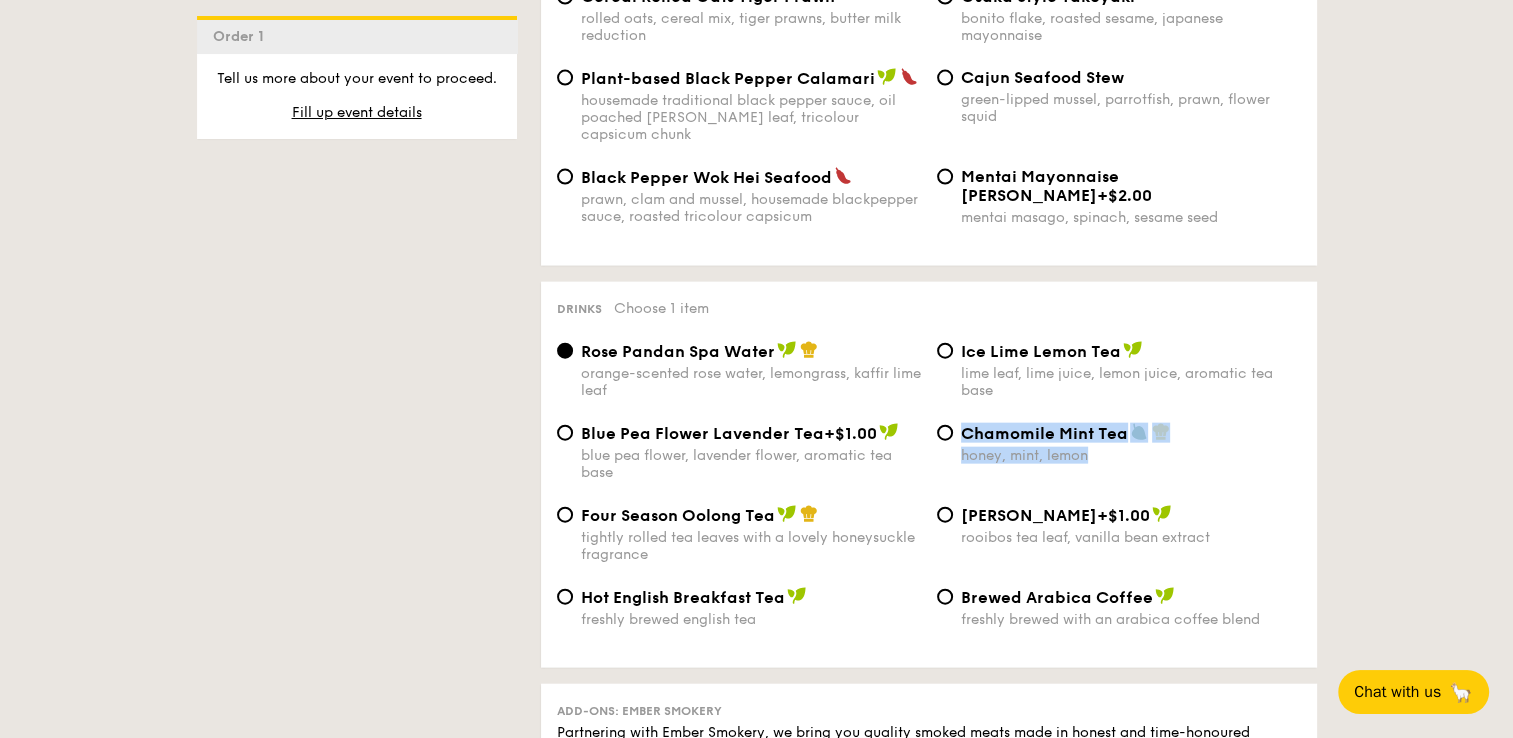 drag, startPoint x: 1104, startPoint y: 464, endPoint x: 964, endPoint y: 429, distance: 144.3087 